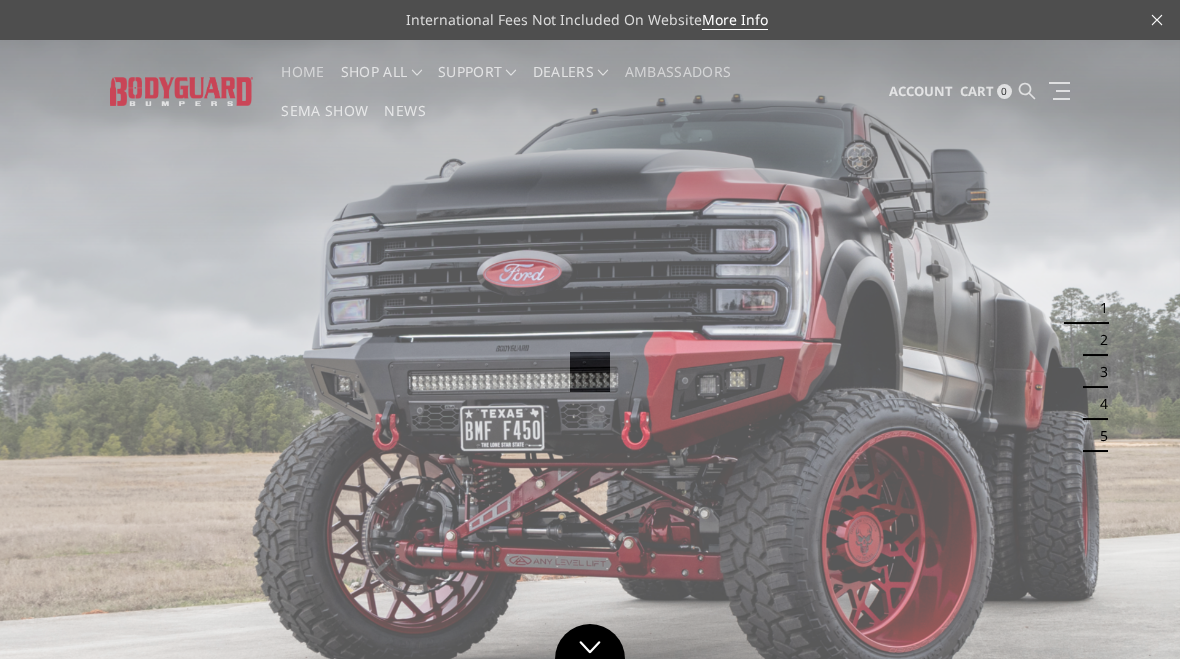 scroll, scrollTop: 0, scrollLeft: 0, axis: both 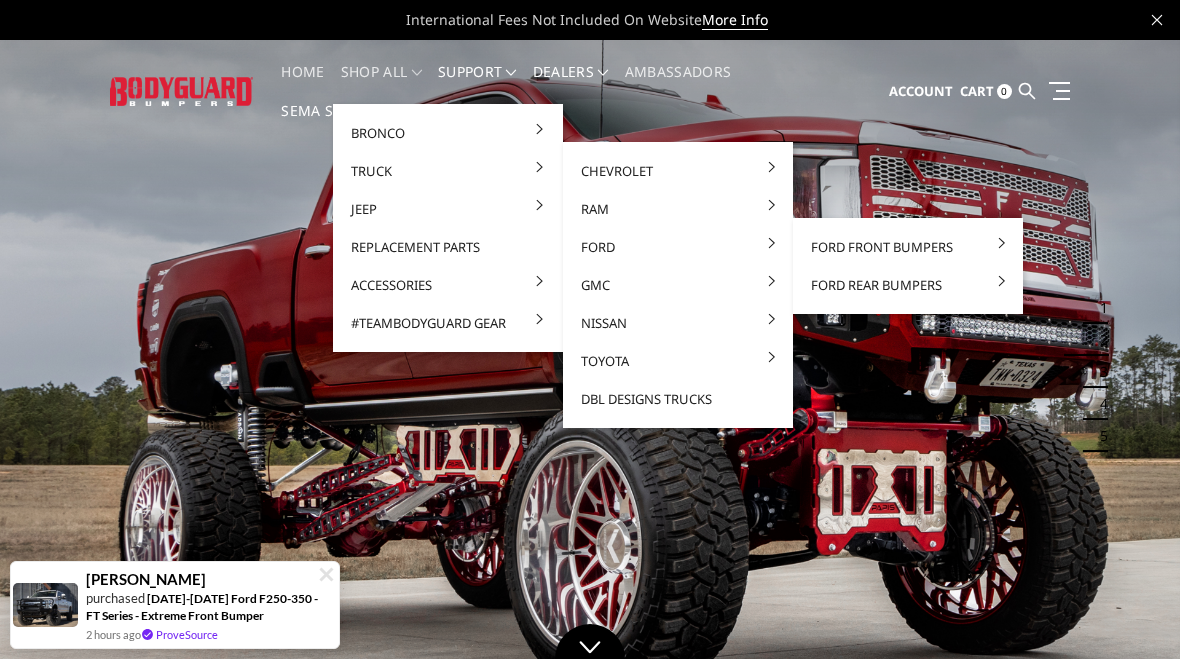 click on "Ford" at bounding box center (678, 247) 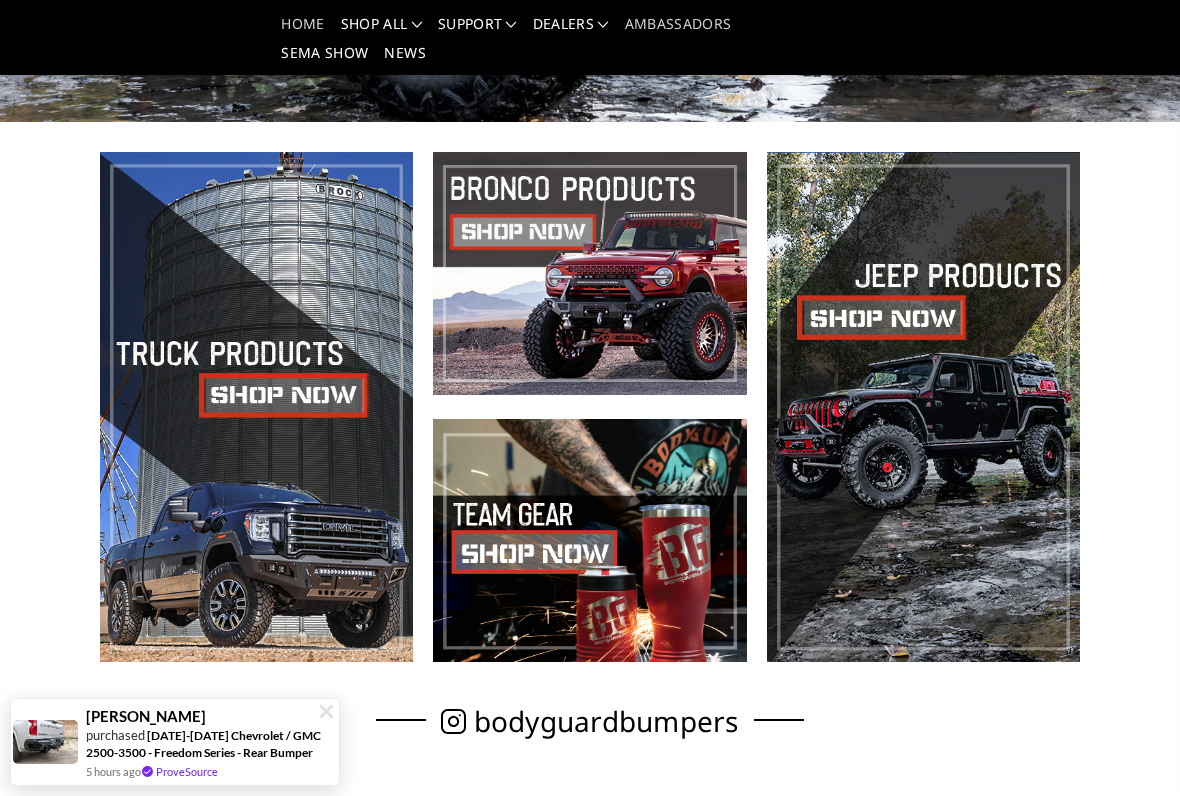 scroll, scrollTop: 438, scrollLeft: 0, axis: vertical 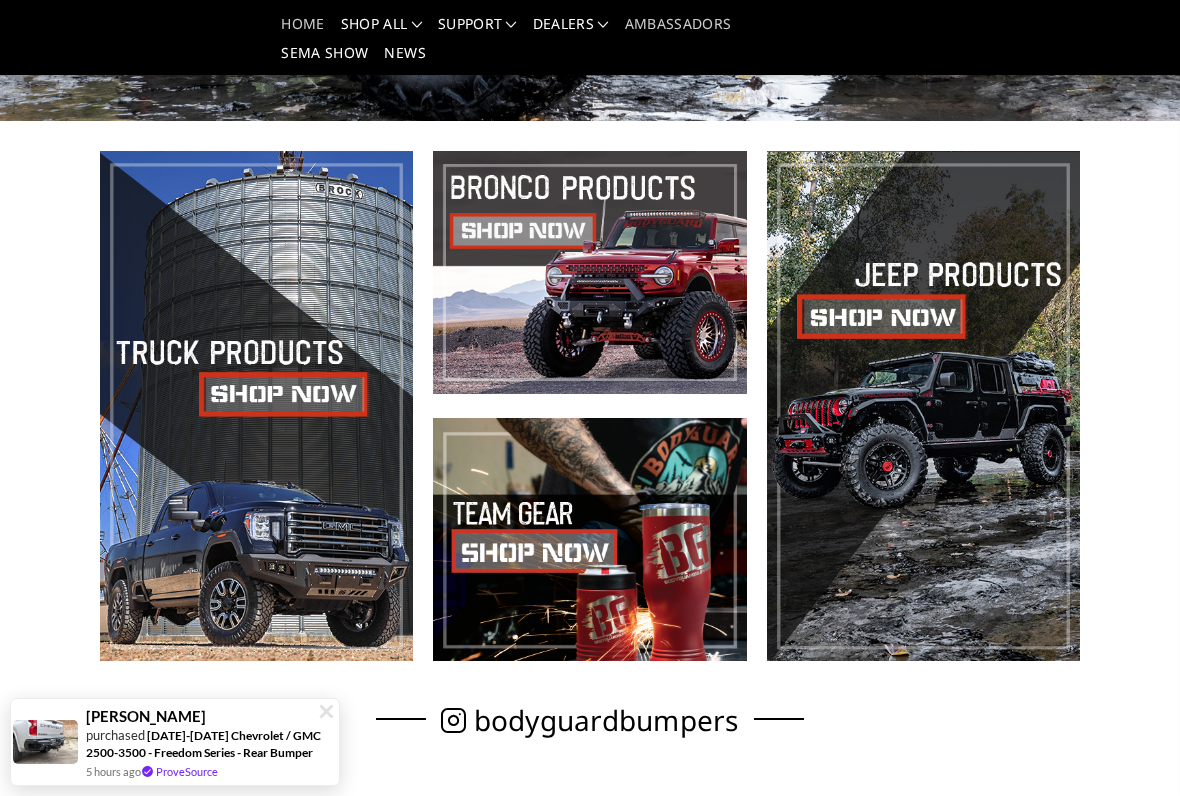 click at bounding box center (256, 406) 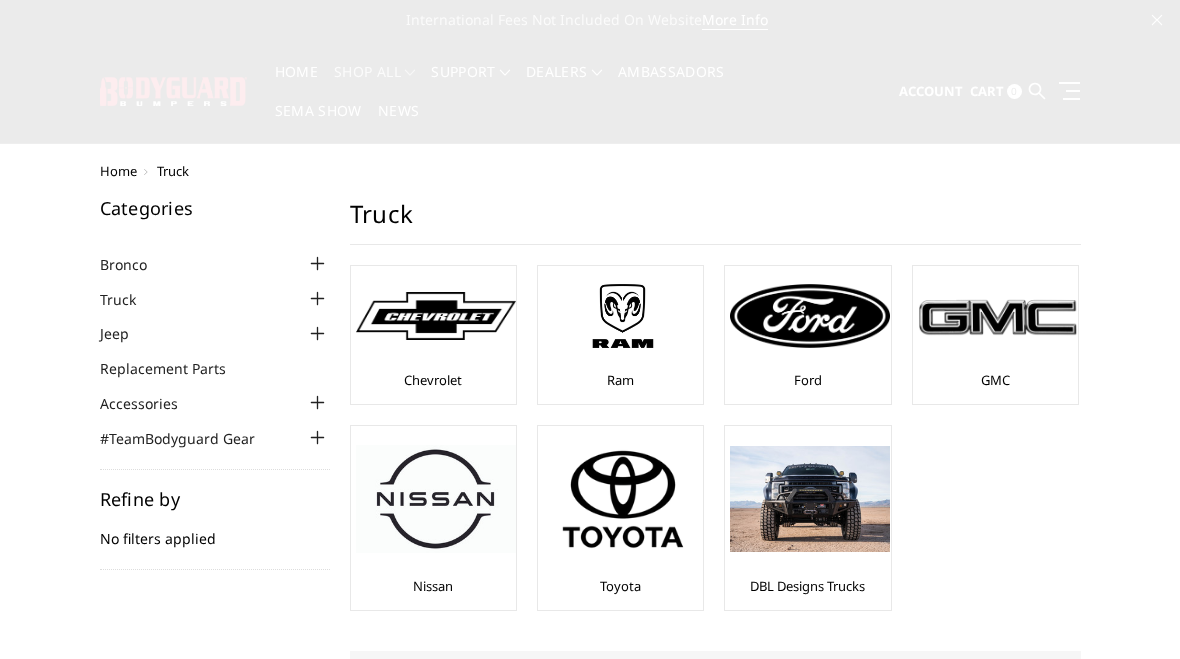 scroll, scrollTop: 0, scrollLeft: 0, axis: both 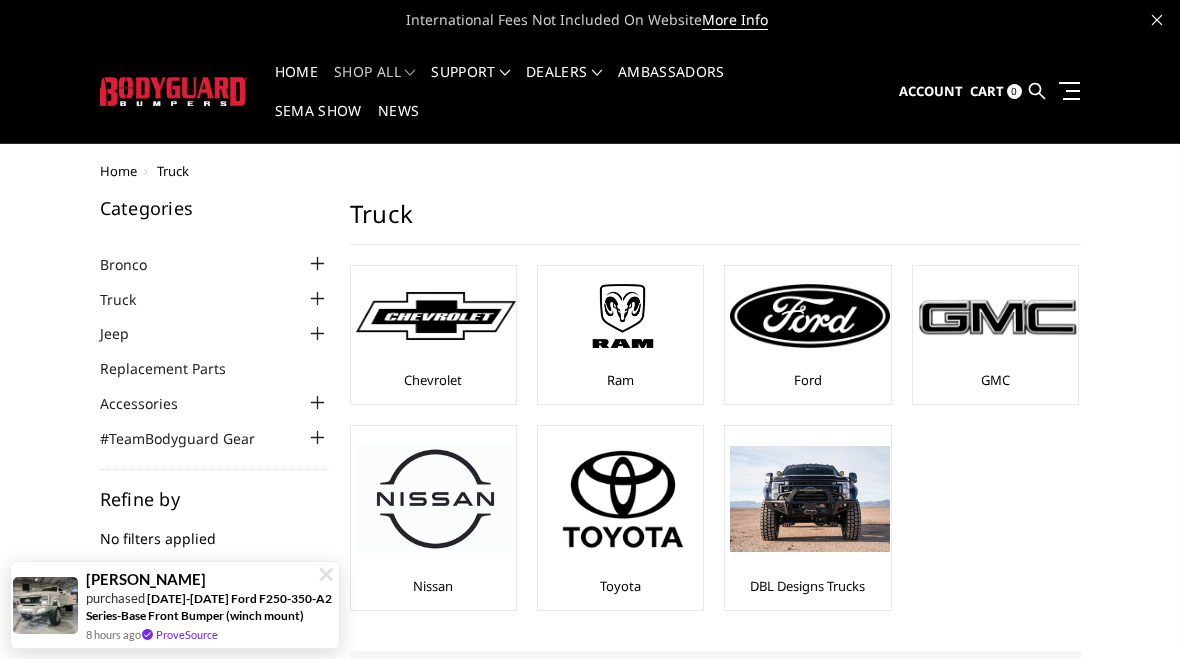 click at bounding box center [810, 316] 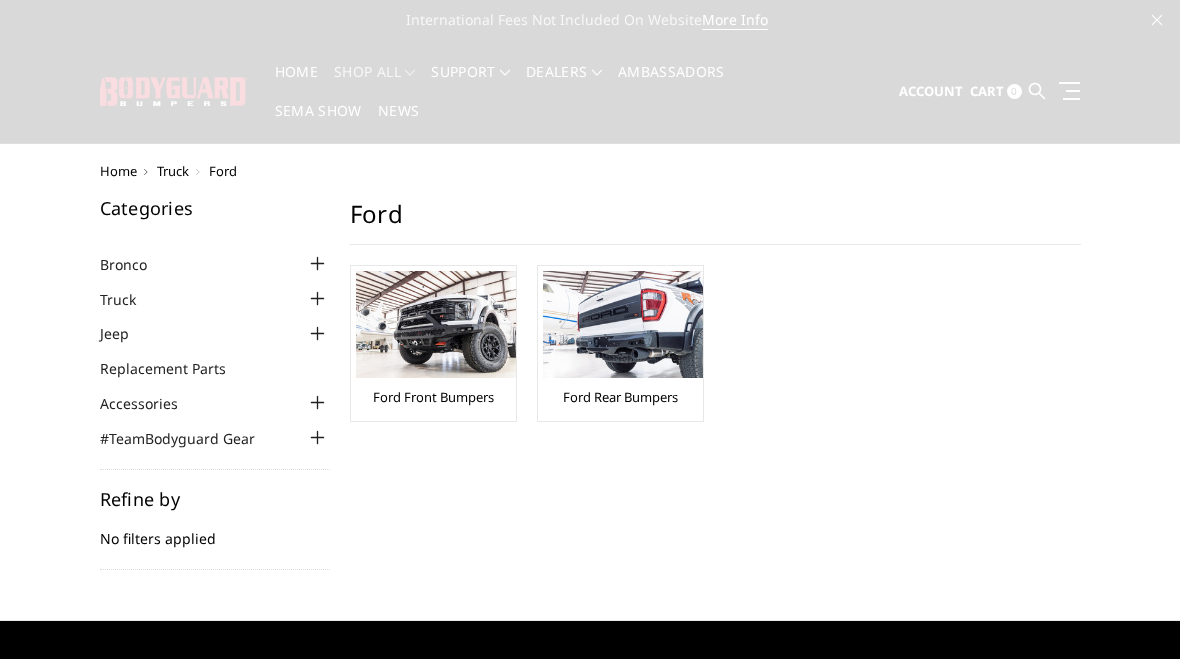scroll, scrollTop: 0, scrollLeft: 0, axis: both 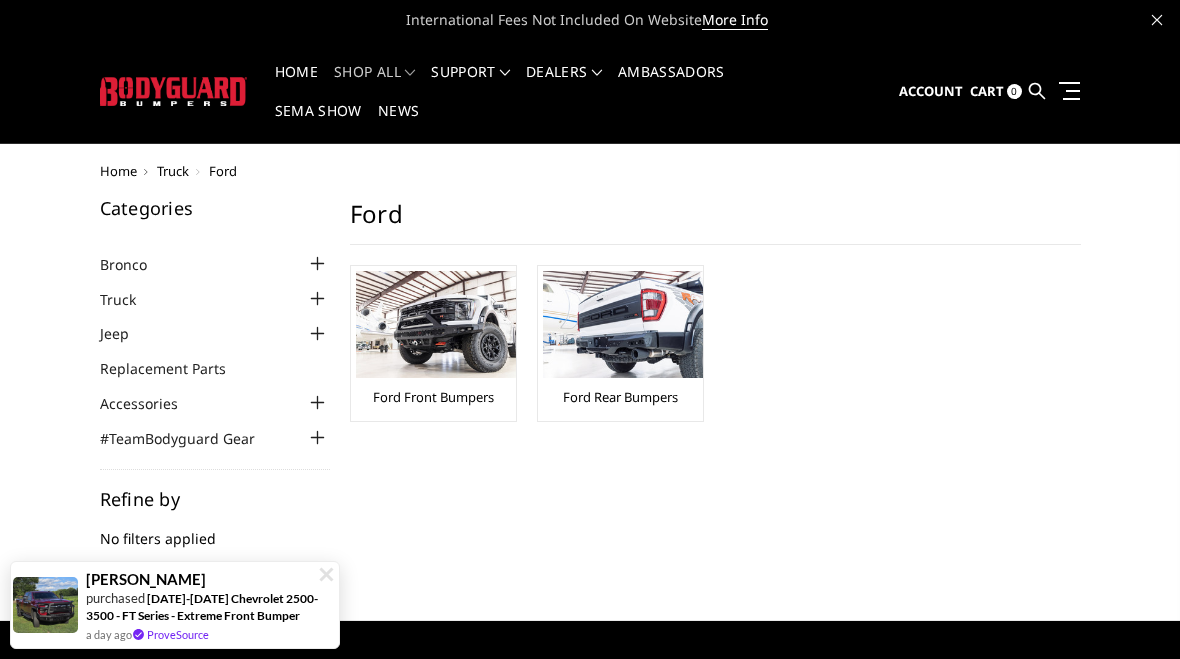 click at bounding box center [436, 324] 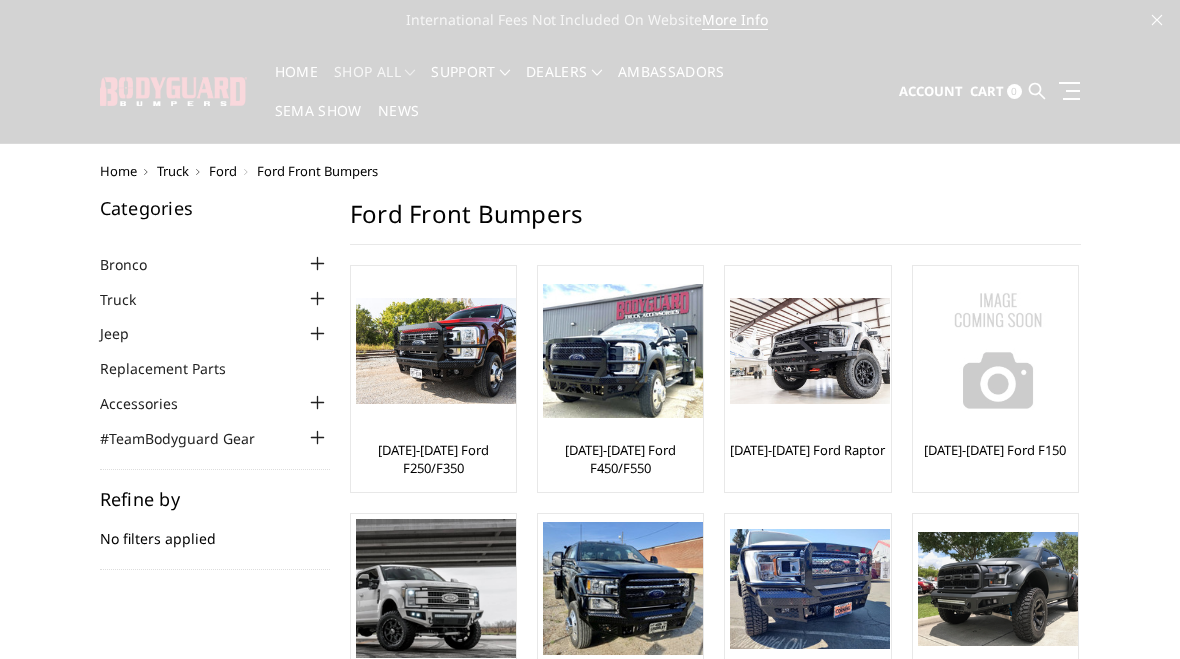 scroll, scrollTop: 0, scrollLeft: 0, axis: both 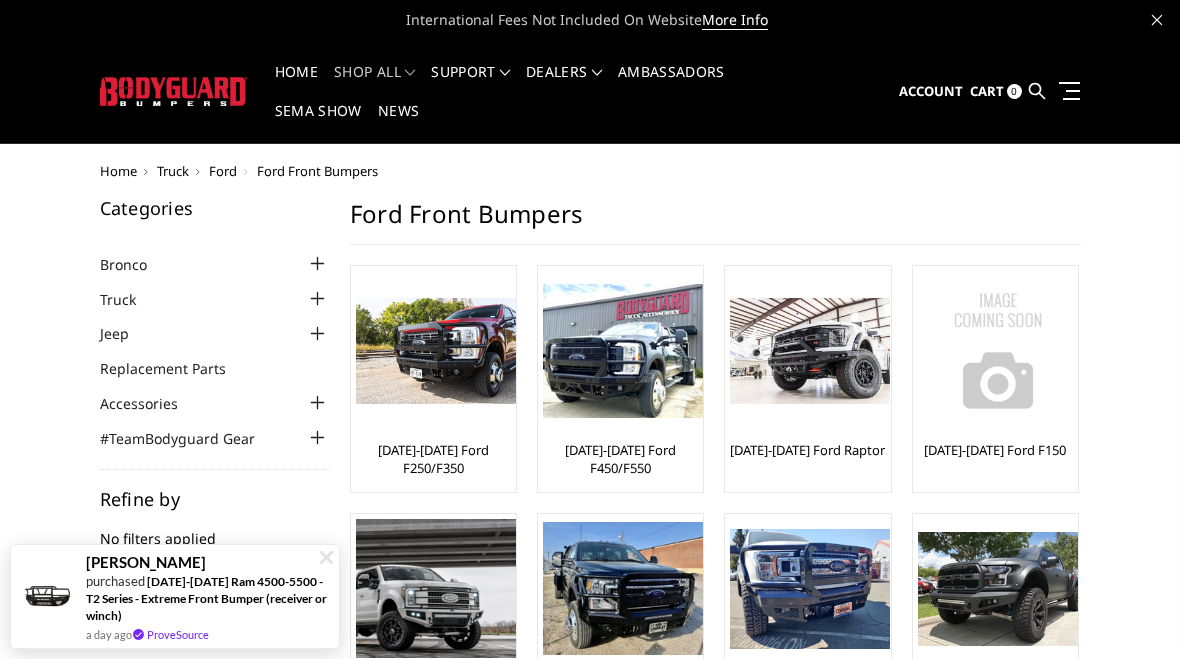 click on "[DATE]-[DATE] Ford F250/F350" at bounding box center [433, 459] 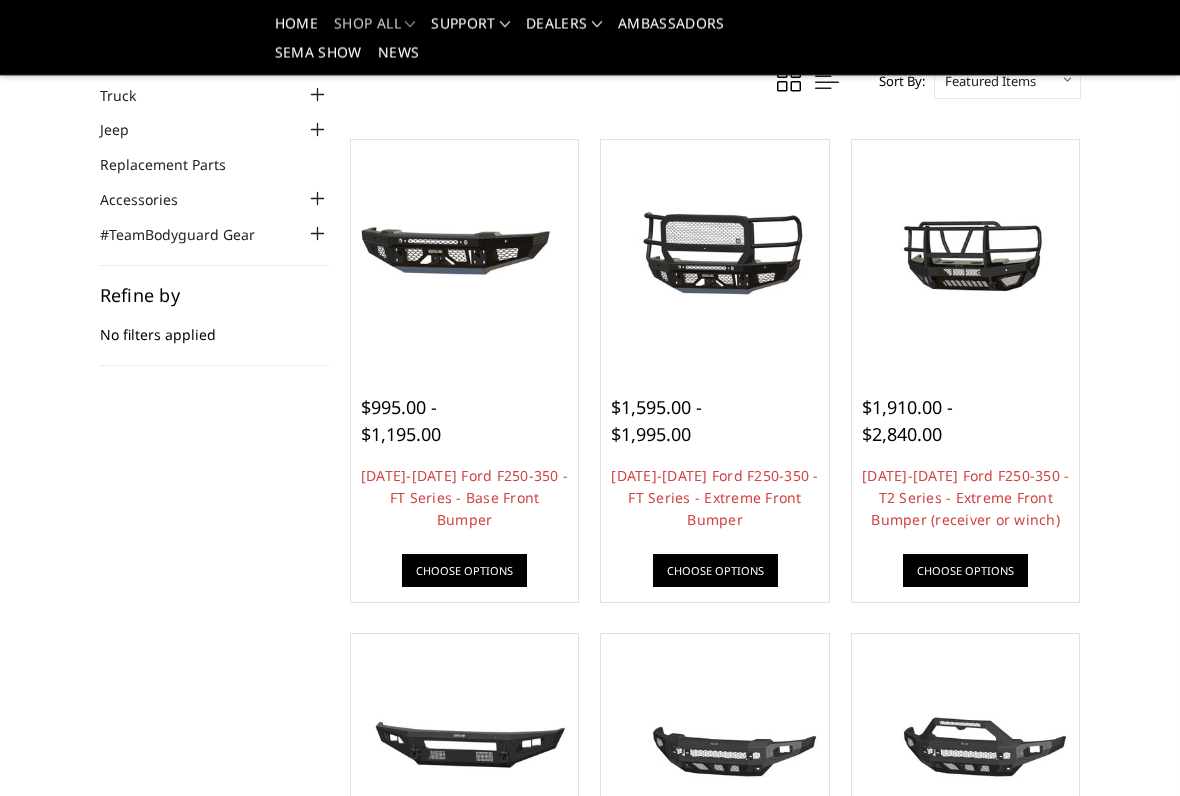 scroll, scrollTop: 137, scrollLeft: 0, axis: vertical 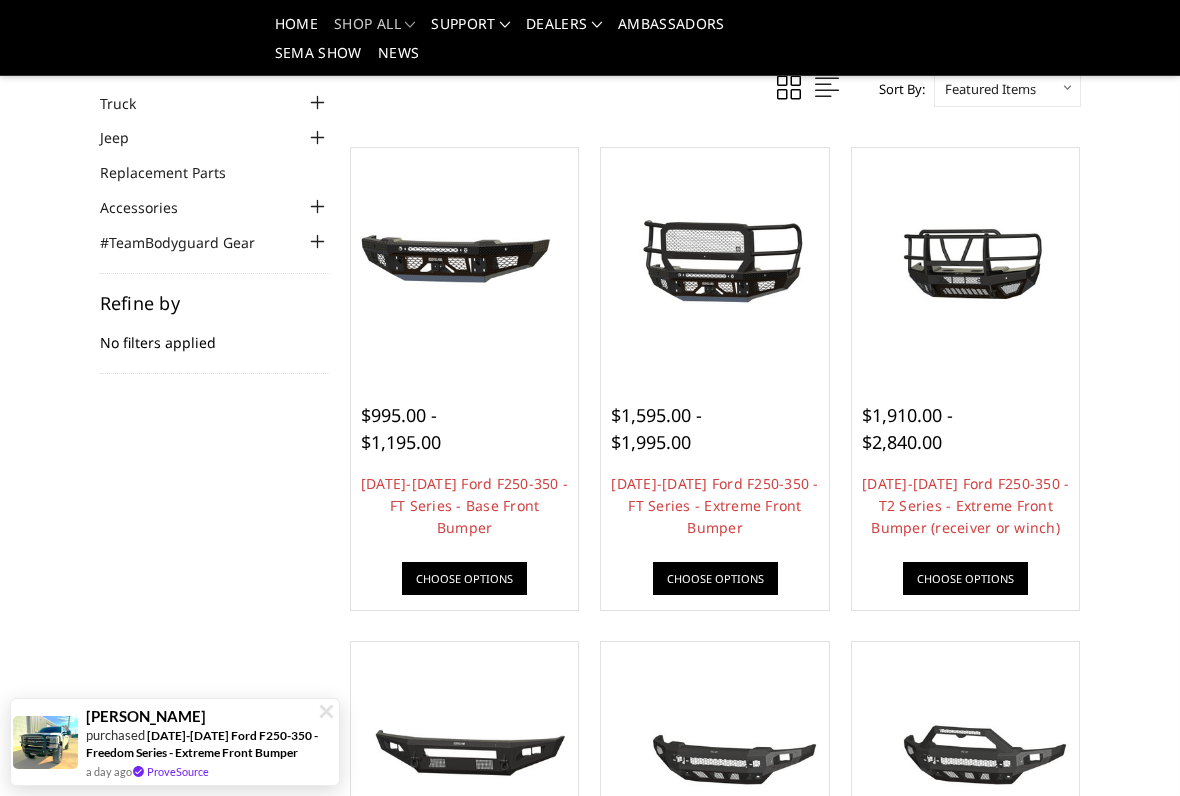 click on "Choose Options" at bounding box center (965, 578) 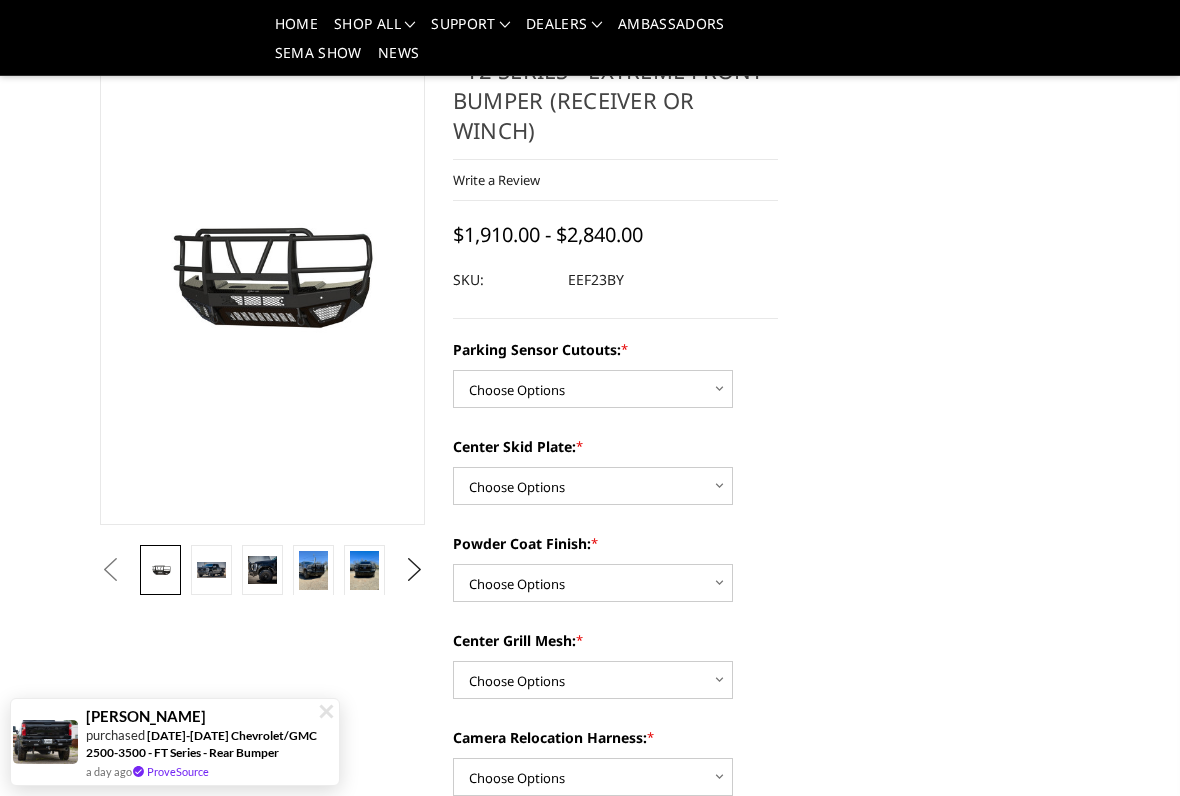 scroll, scrollTop: 129, scrollLeft: 0, axis: vertical 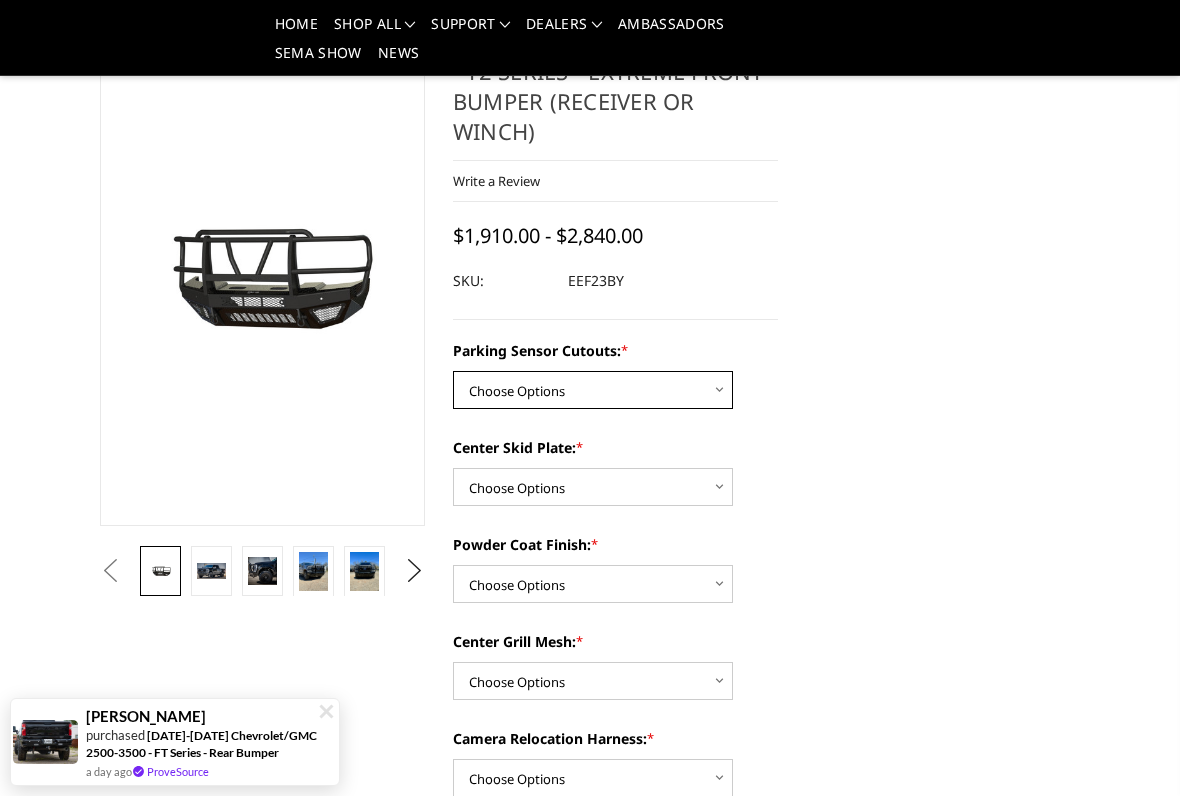 click on "Choose Options
Yes - With Parking Sensor Cutouts" at bounding box center (593, 390) 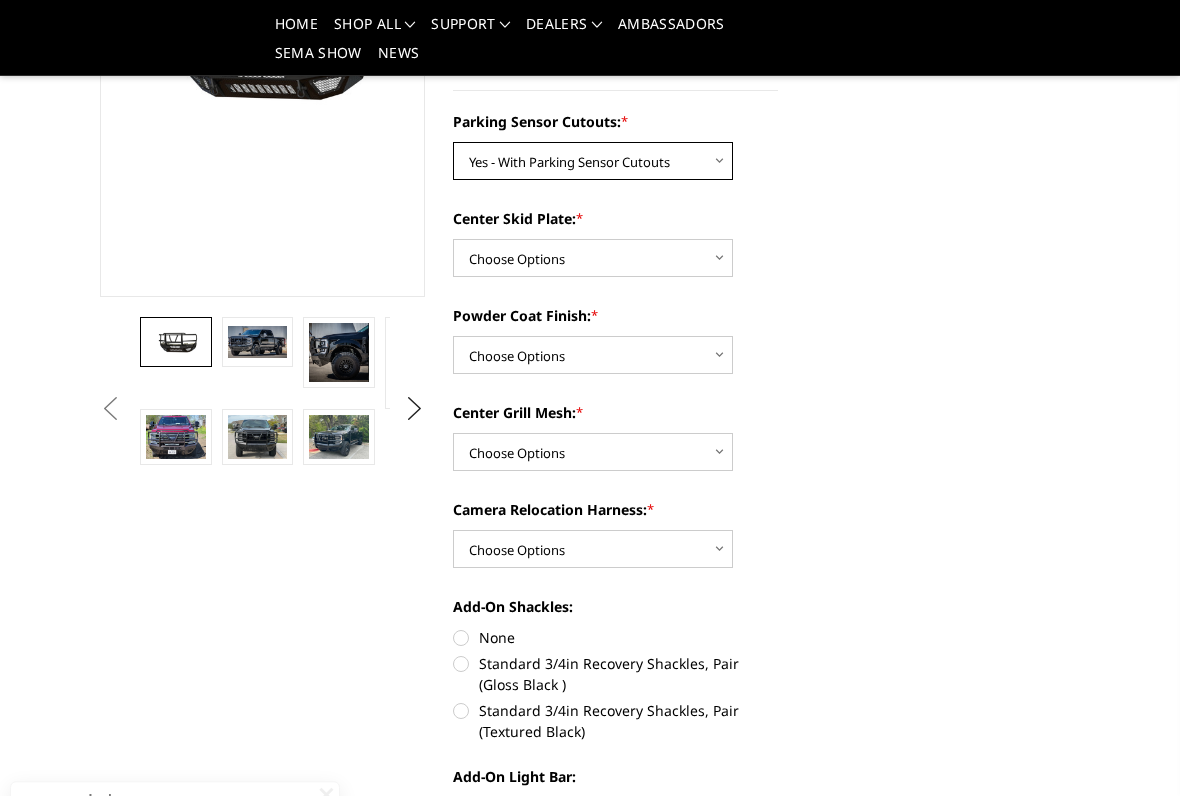 scroll, scrollTop: 357, scrollLeft: 0, axis: vertical 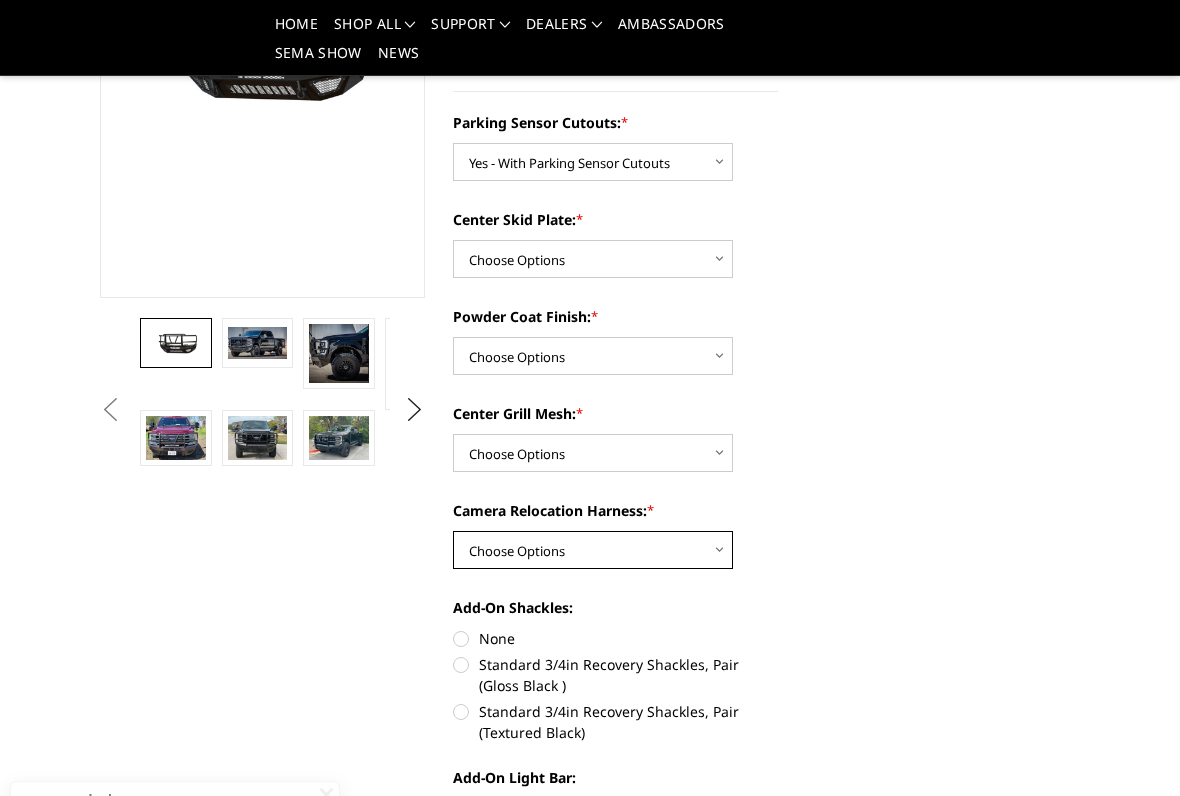 click on "Choose Options
With camera harness
Without camera harness" at bounding box center (593, 550) 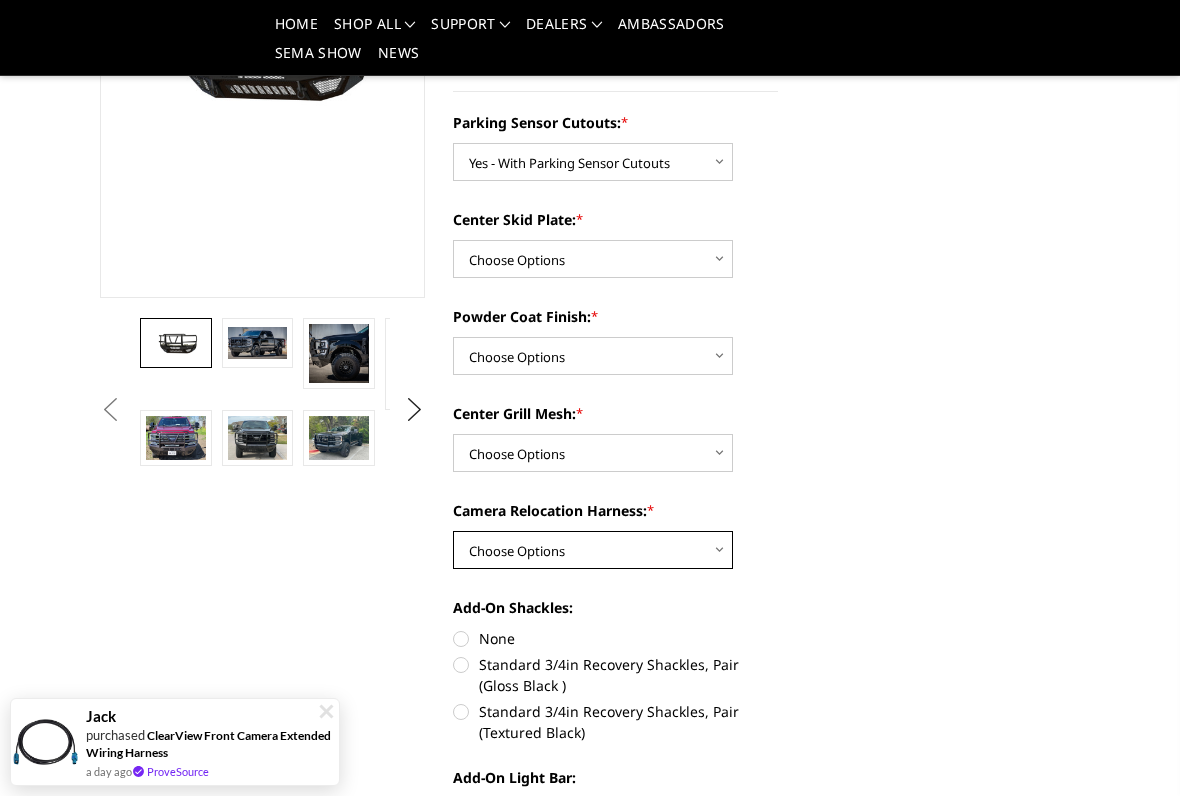 select on "3753" 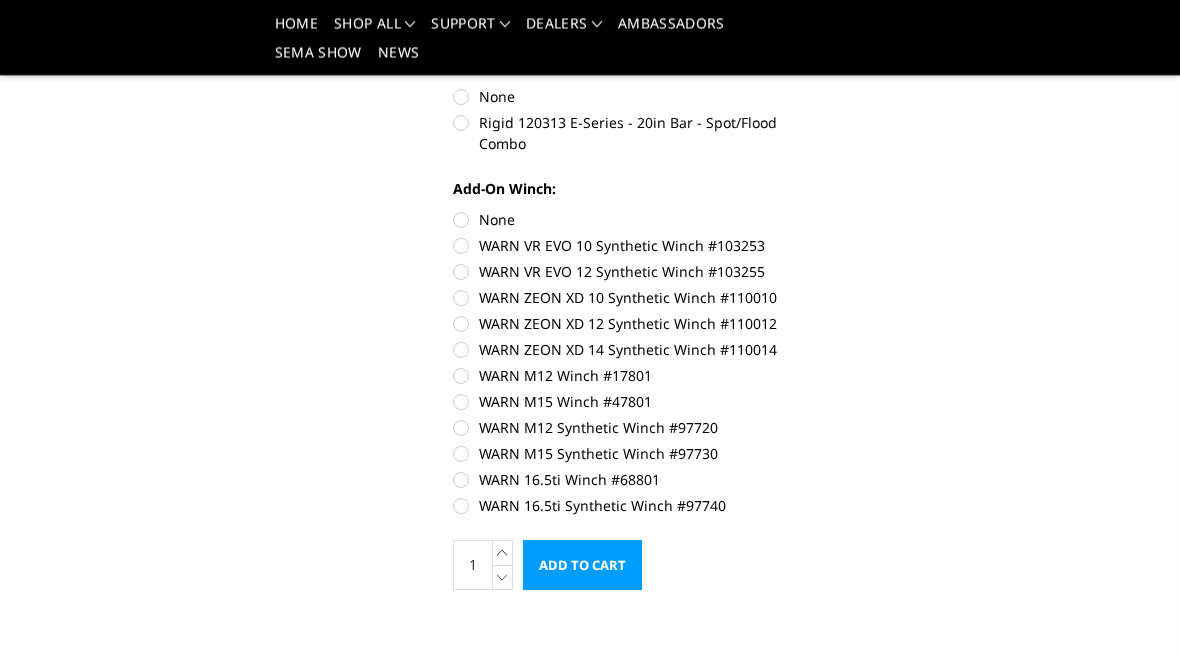 scroll, scrollTop: 1066, scrollLeft: 0, axis: vertical 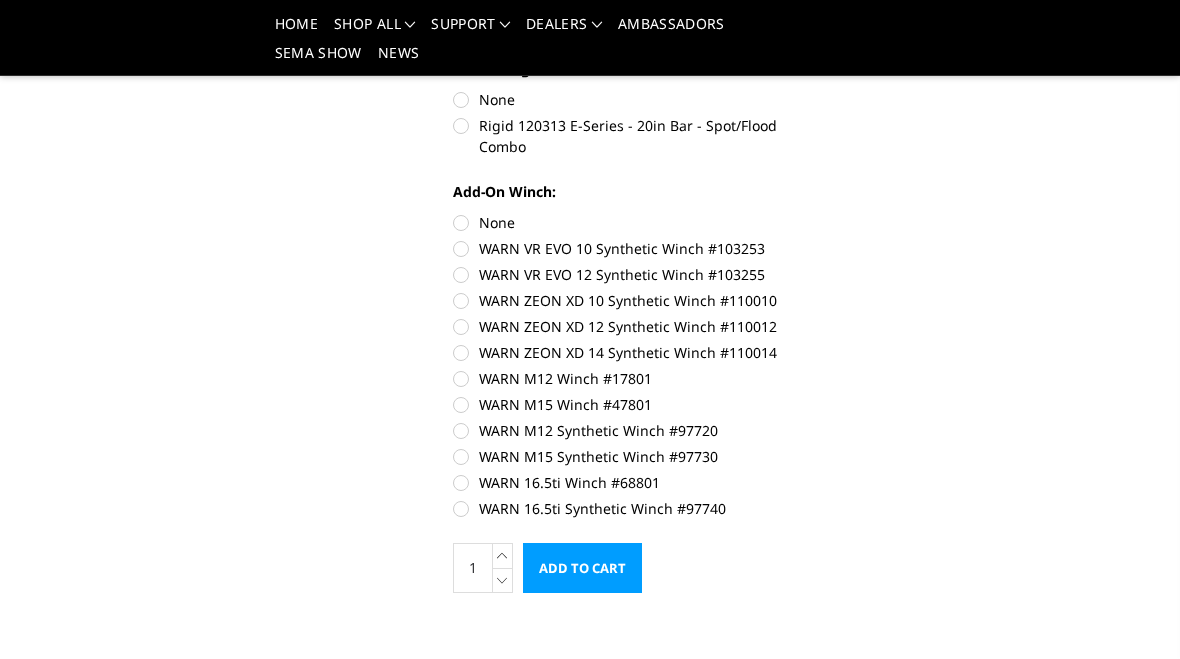 click on "Add to Cart" at bounding box center (582, 568) 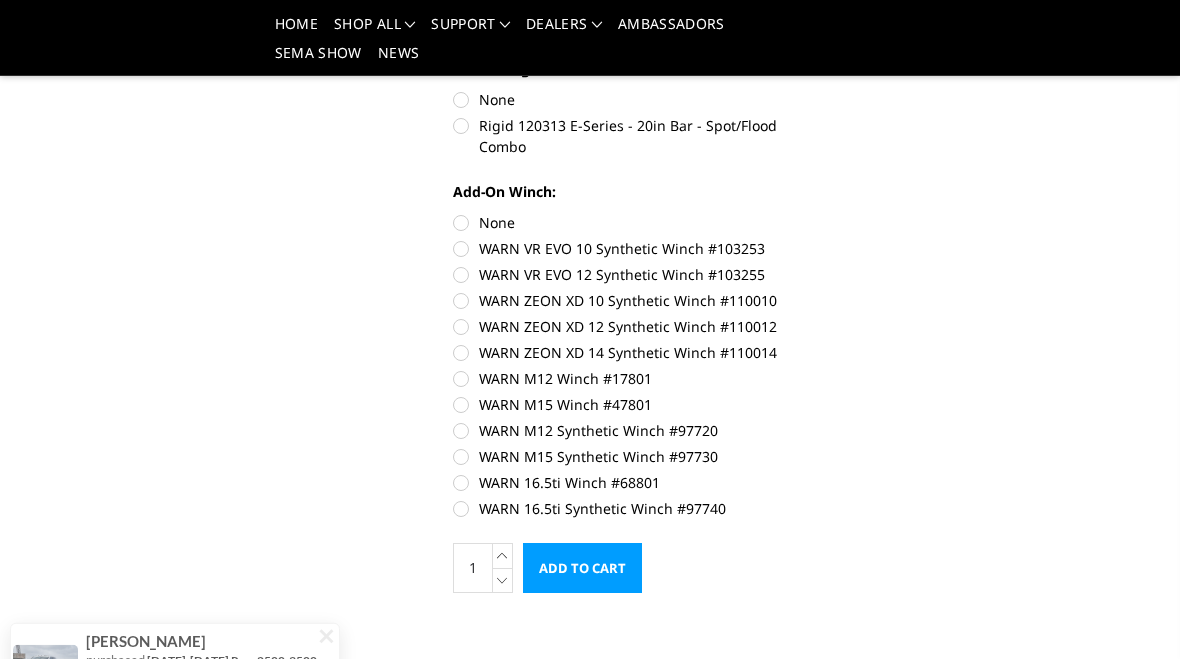 click on "Add to Cart" at bounding box center [582, 568] 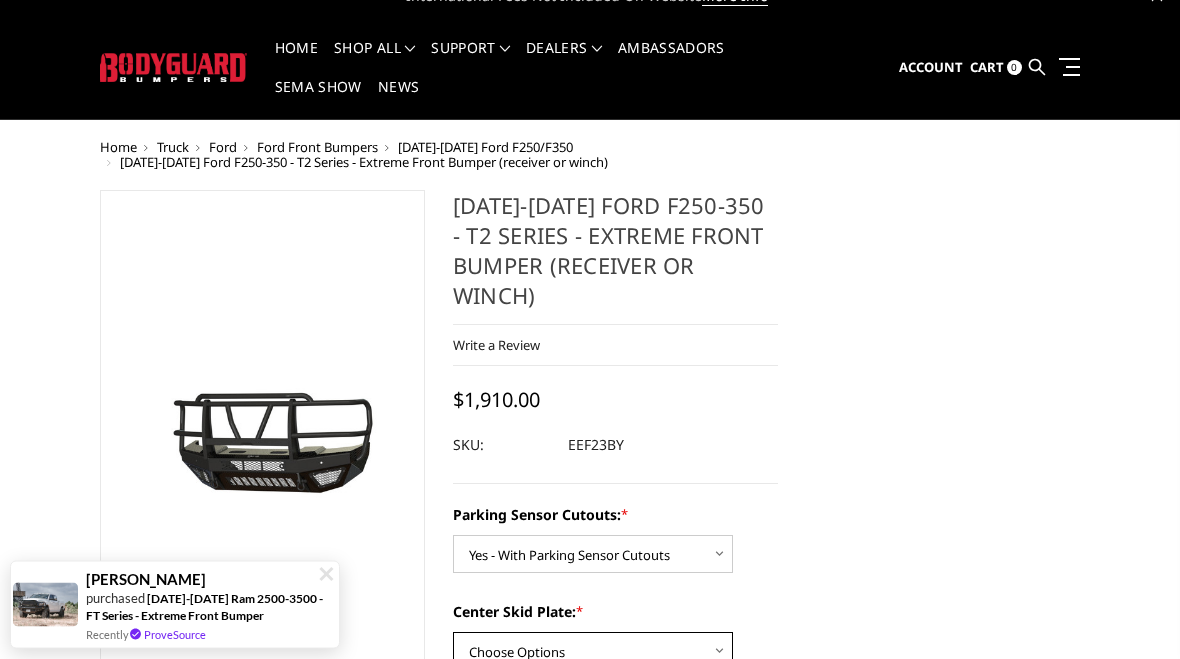 scroll, scrollTop: 0, scrollLeft: 0, axis: both 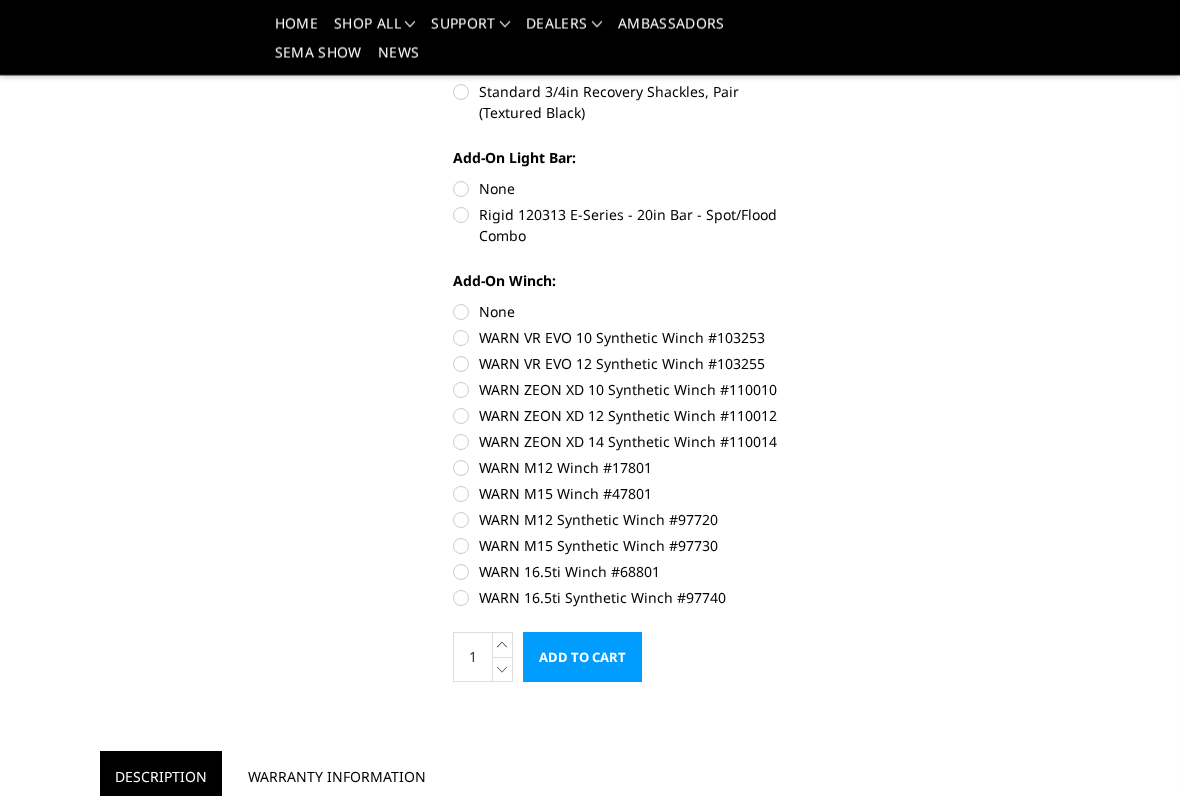 click on "Add to Cart" at bounding box center [582, 658] 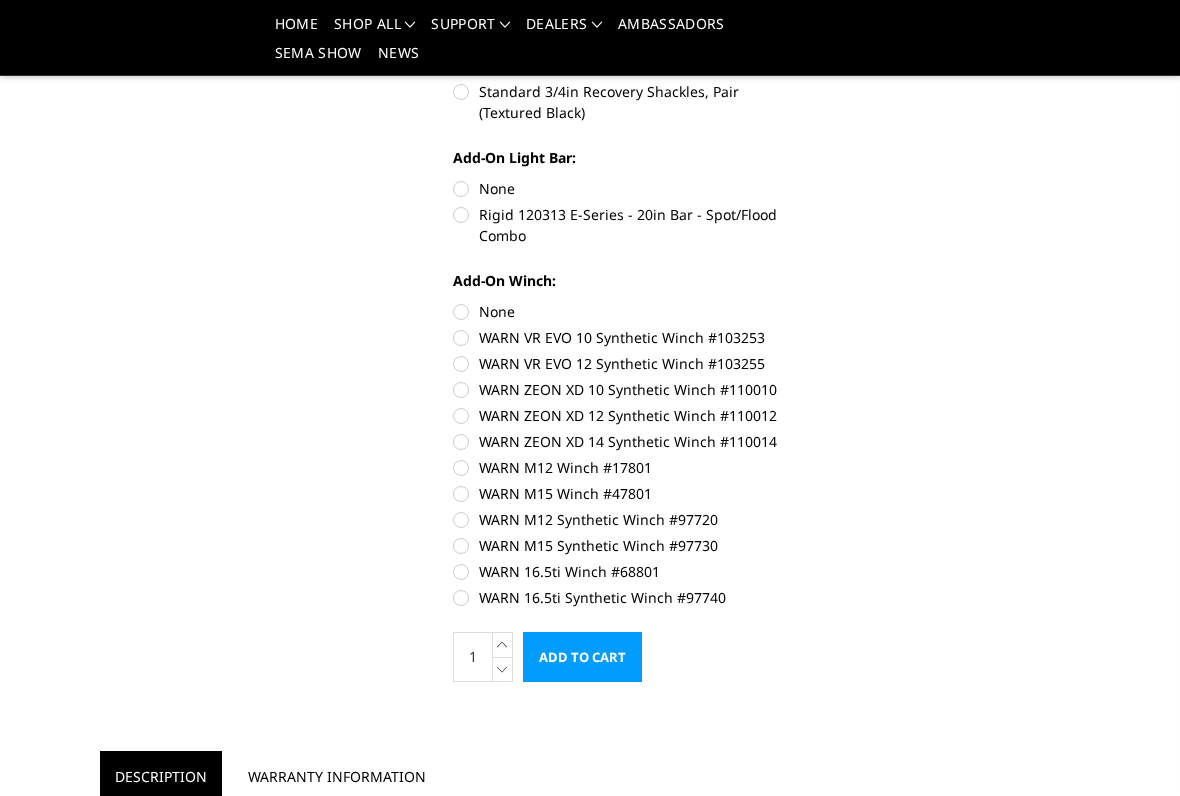 click at bounding box center [503, 644] 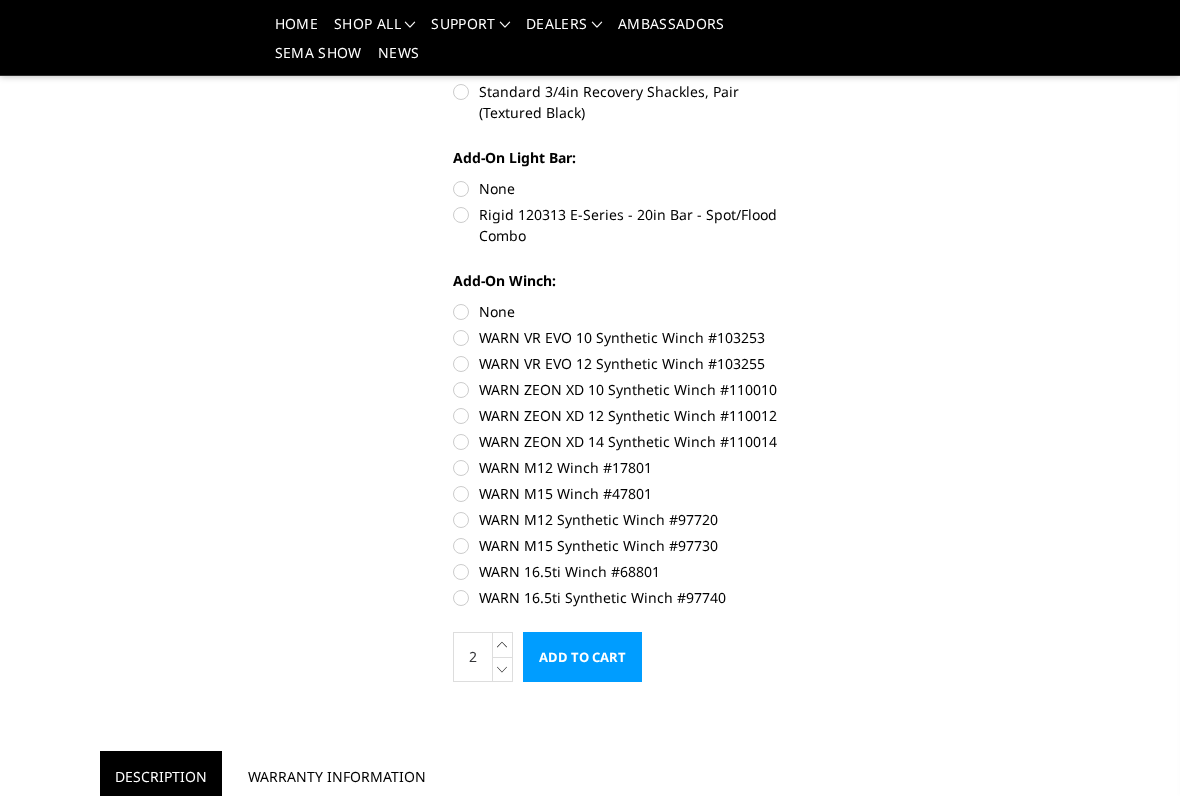 click at bounding box center (503, 669) 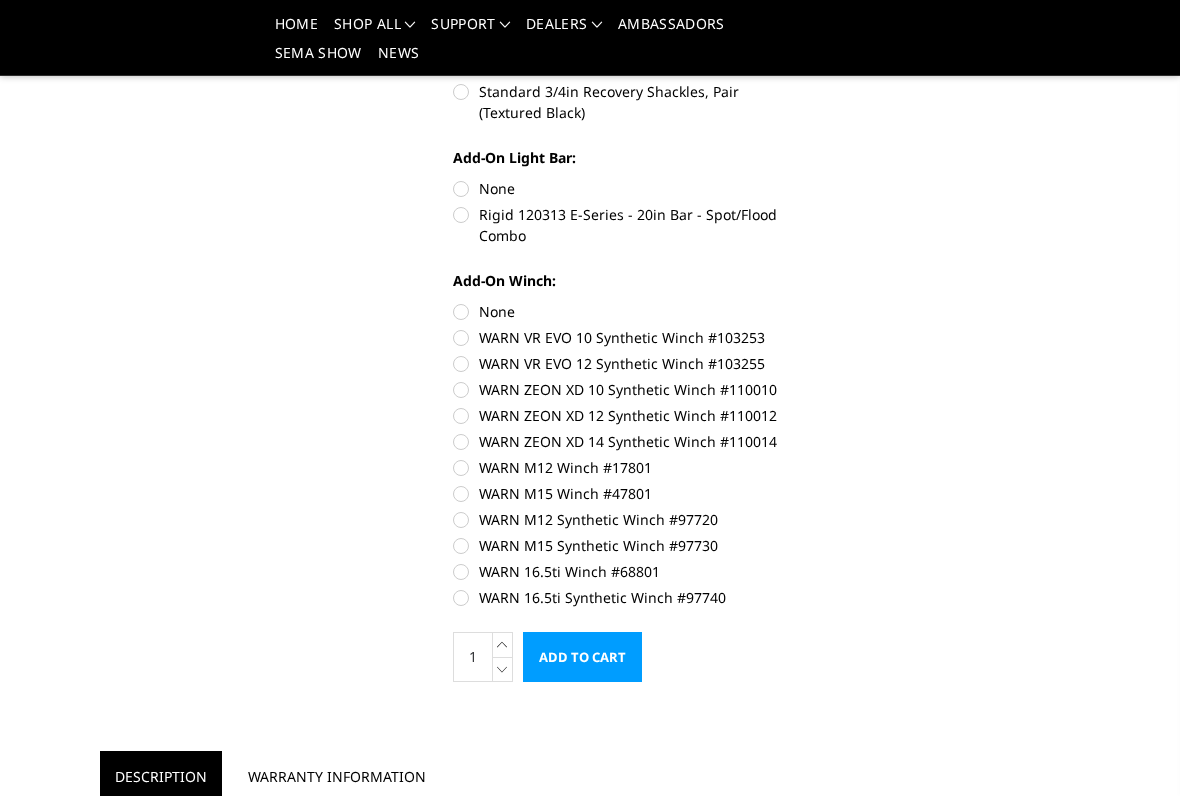 click on "Add to Cart" at bounding box center [582, 657] 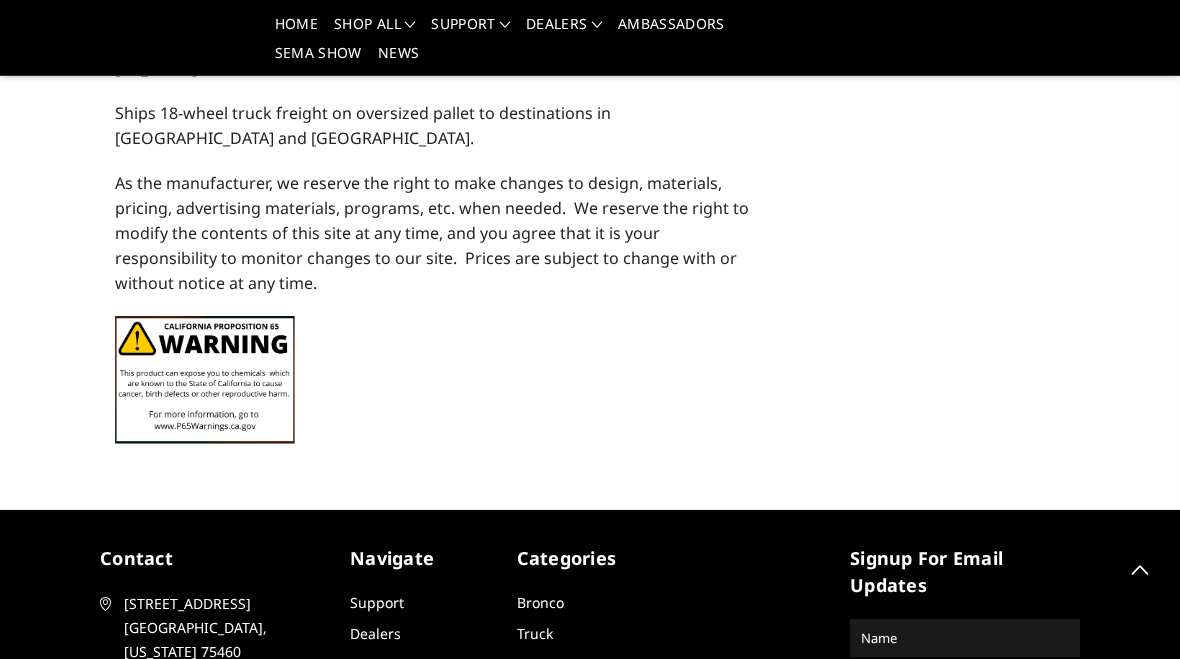 scroll, scrollTop: 2308, scrollLeft: 0, axis: vertical 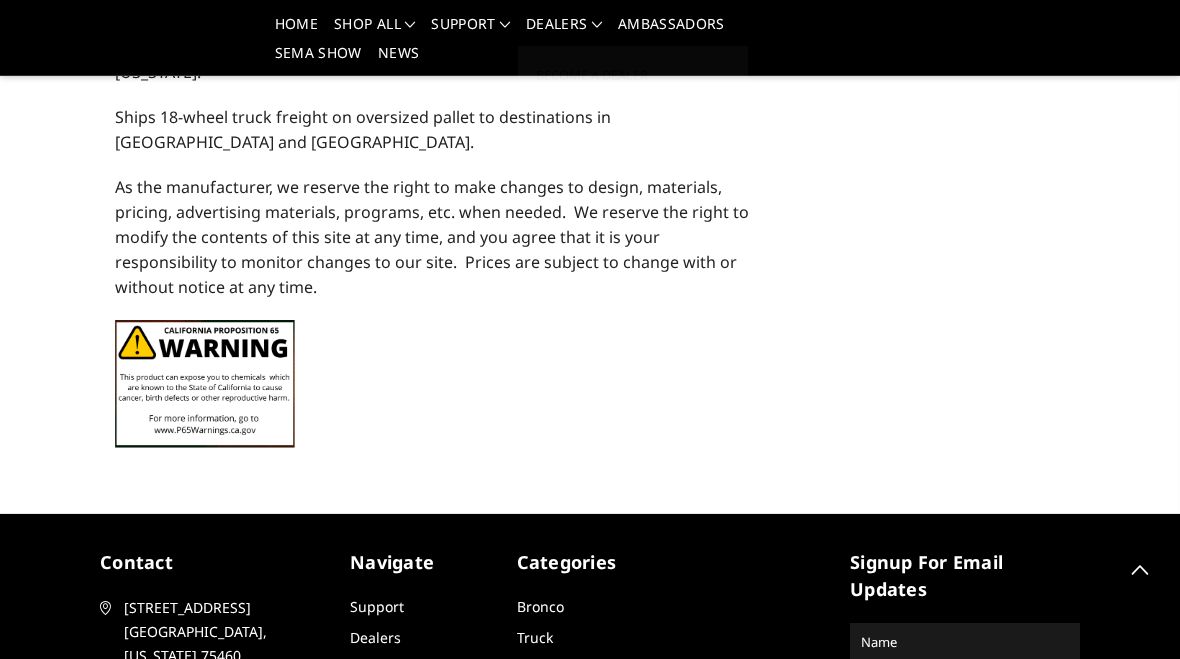 click on "Previous
Next" at bounding box center (590, -846) 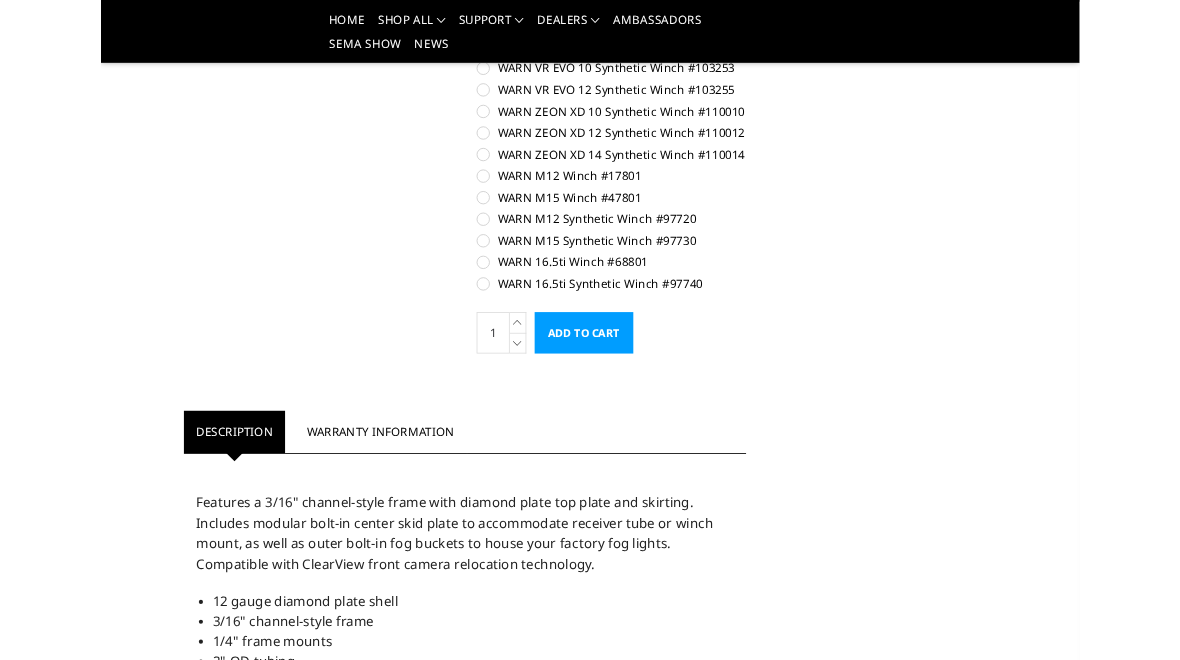 scroll, scrollTop: 1227, scrollLeft: 0, axis: vertical 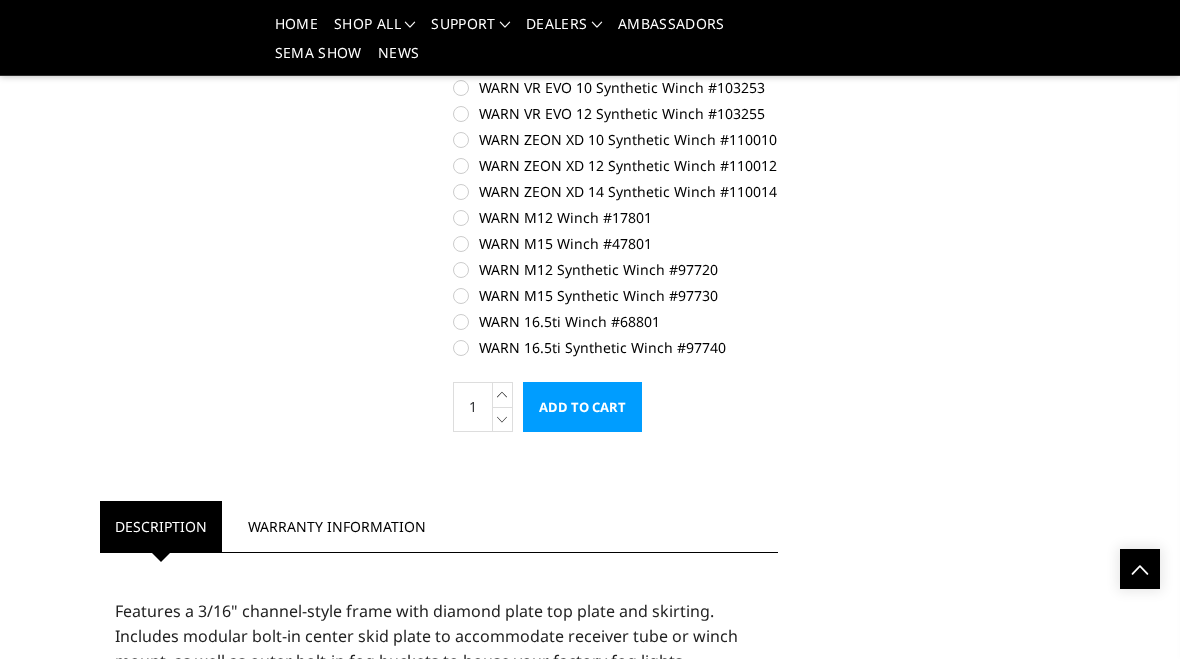 click on "Add to Cart" at bounding box center [582, 407] 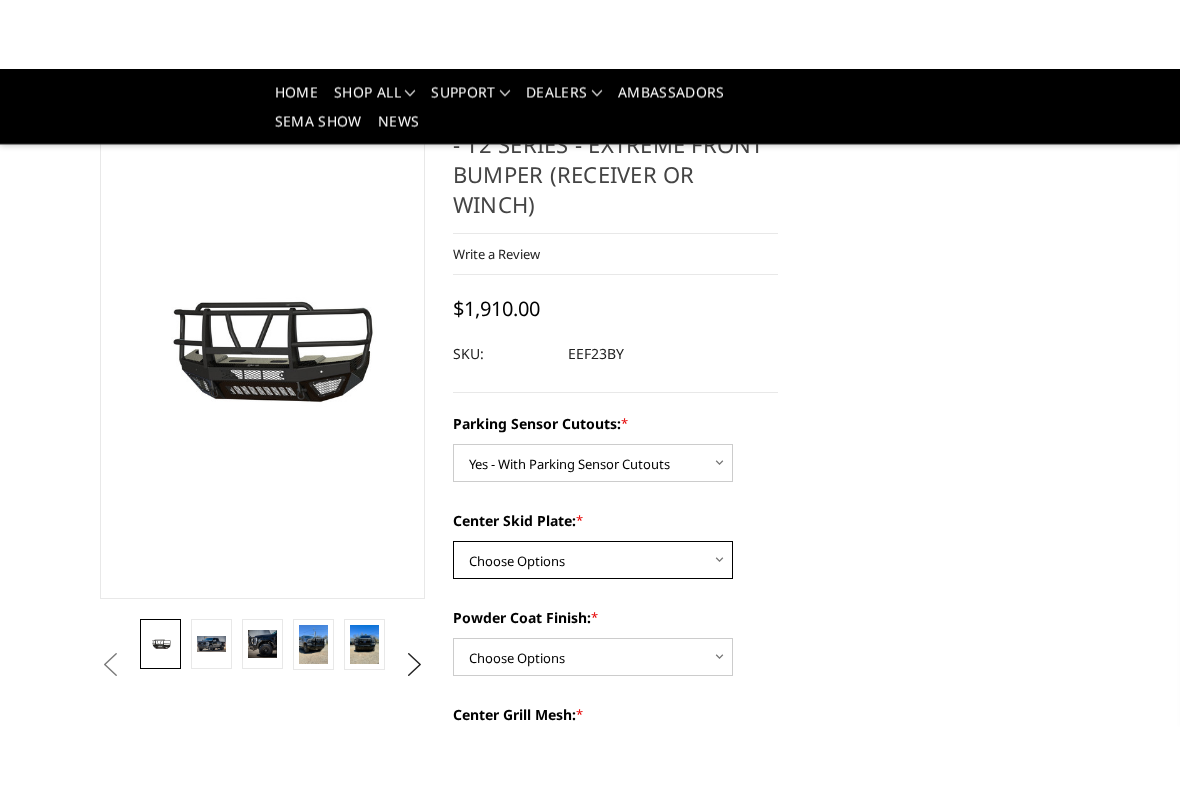 scroll, scrollTop: 0, scrollLeft: 0, axis: both 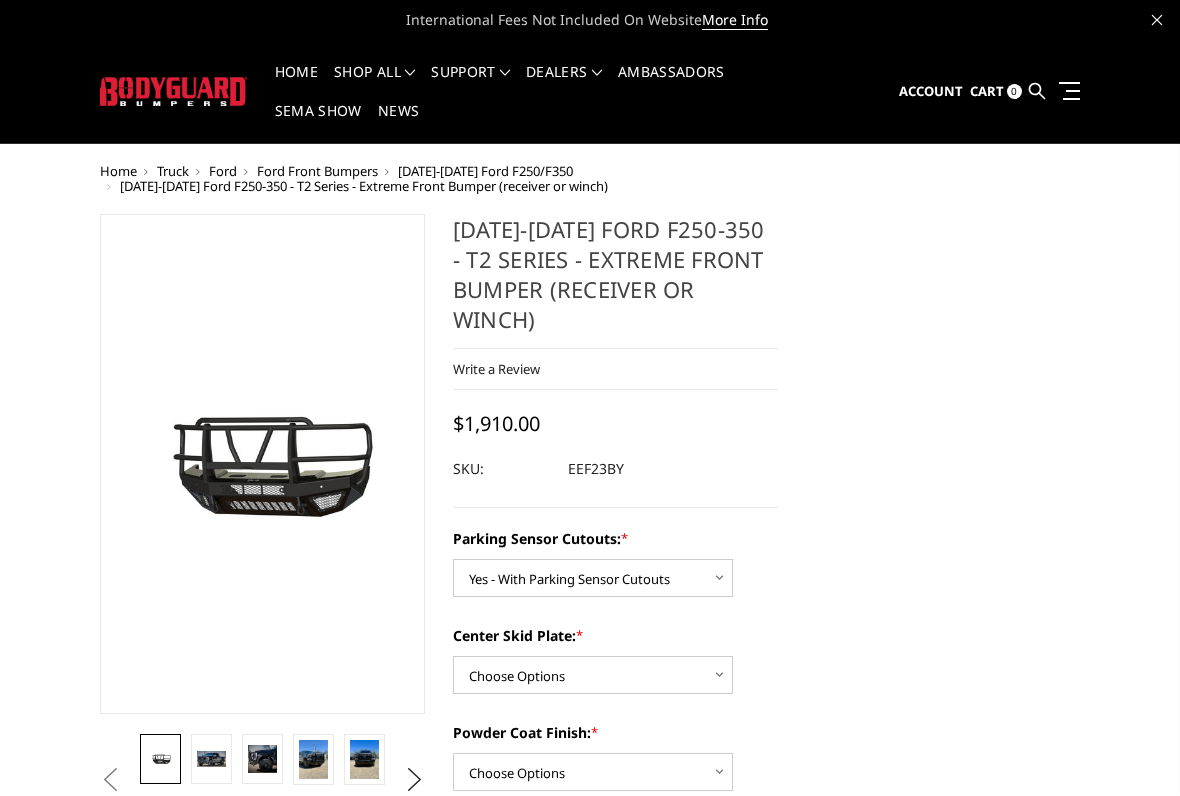 click on "Cart" at bounding box center (987, 91) 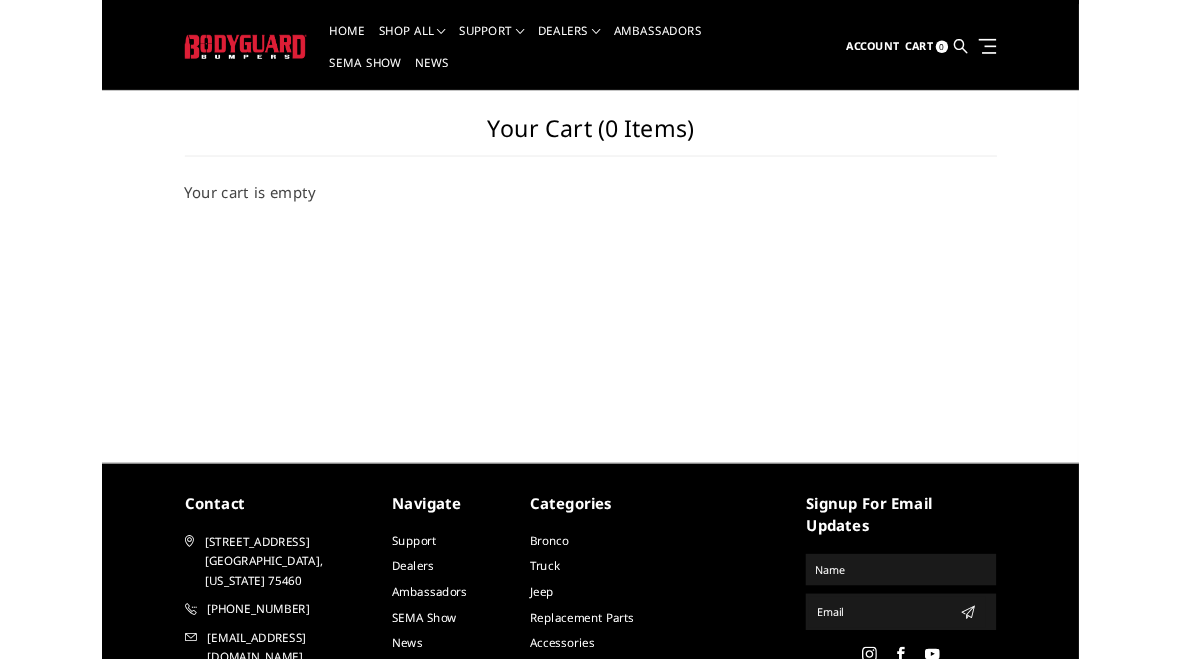 scroll, scrollTop: 0, scrollLeft: 0, axis: both 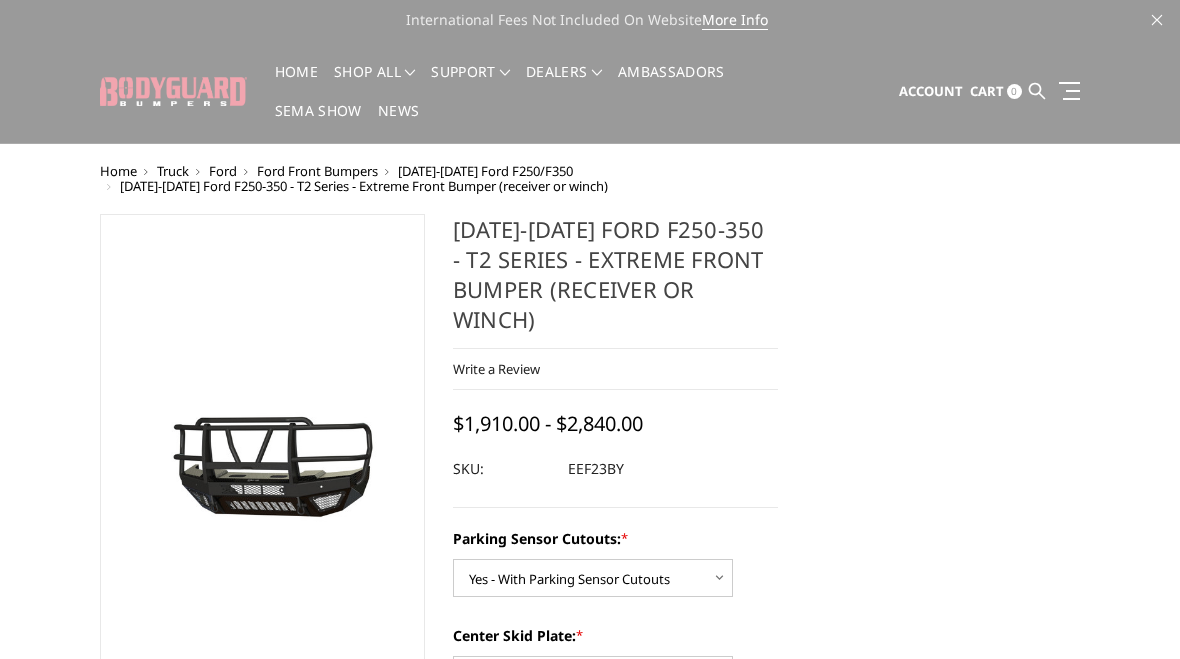 select on "3744" 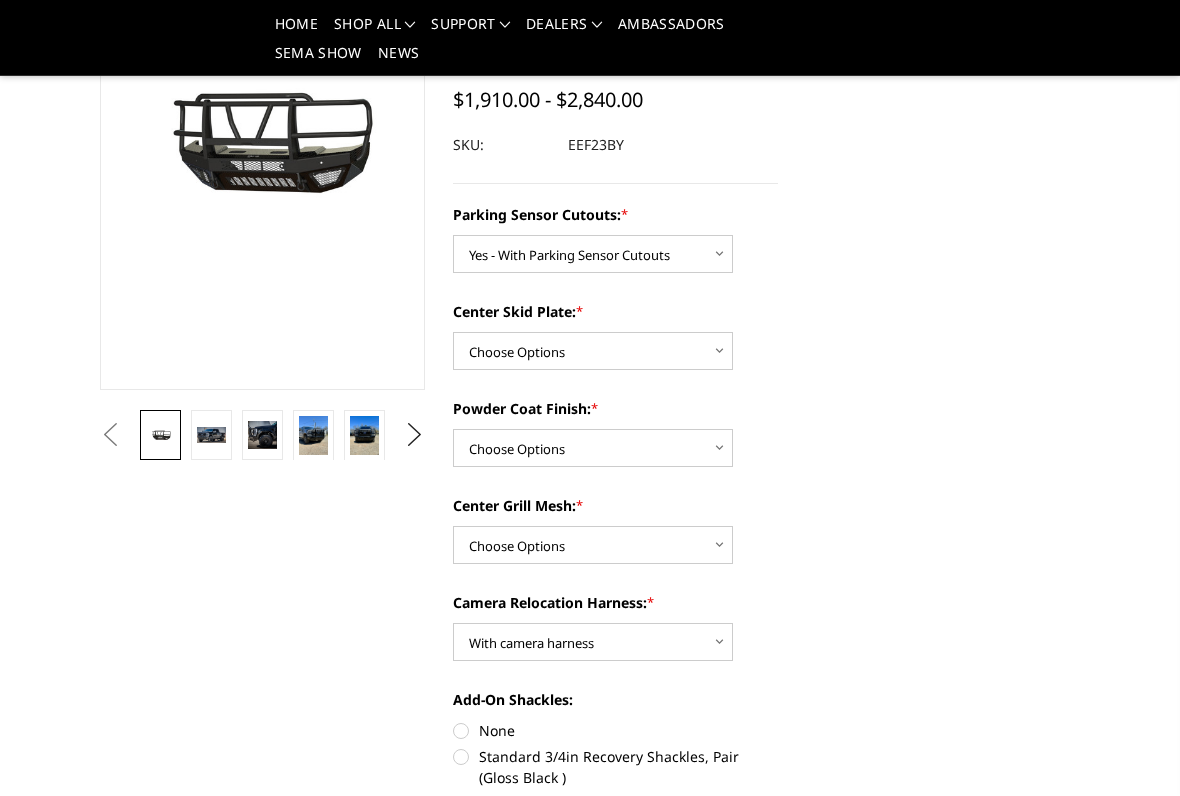 scroll, scrollTop: 263, scrollLeft: 0, axis: vertical 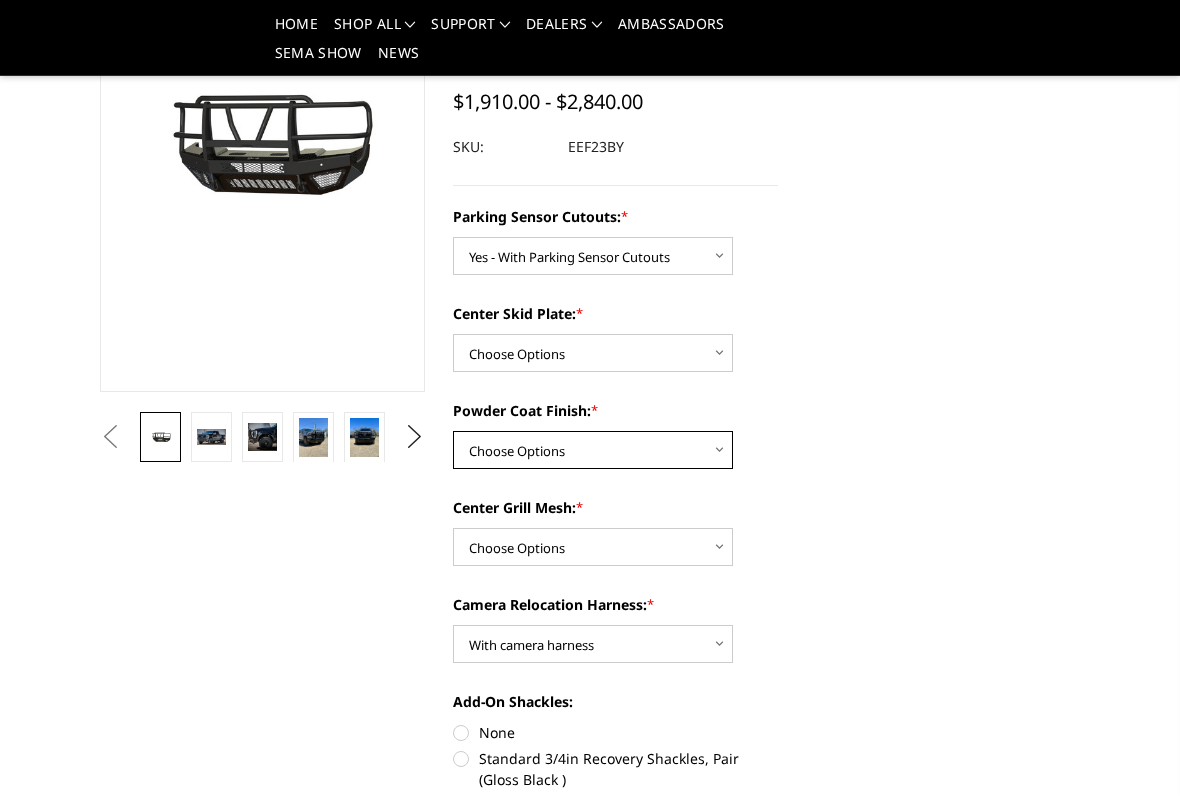 click on "Choose Options
Bare Metal
Gloss Black Powder Coat
Textured Black Powder Coat" at bounding box center [593, 450] 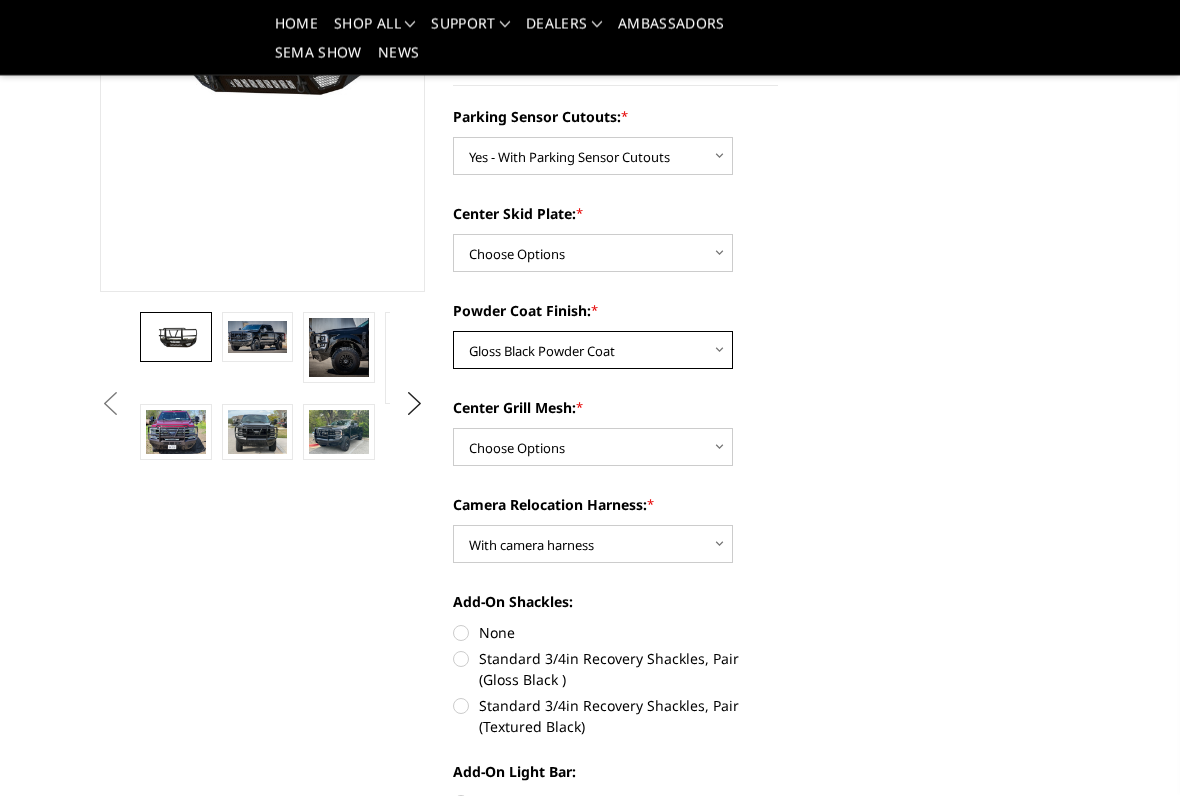 scroll, scrollTop: 365, scrollLeft: 0, axis: vertical 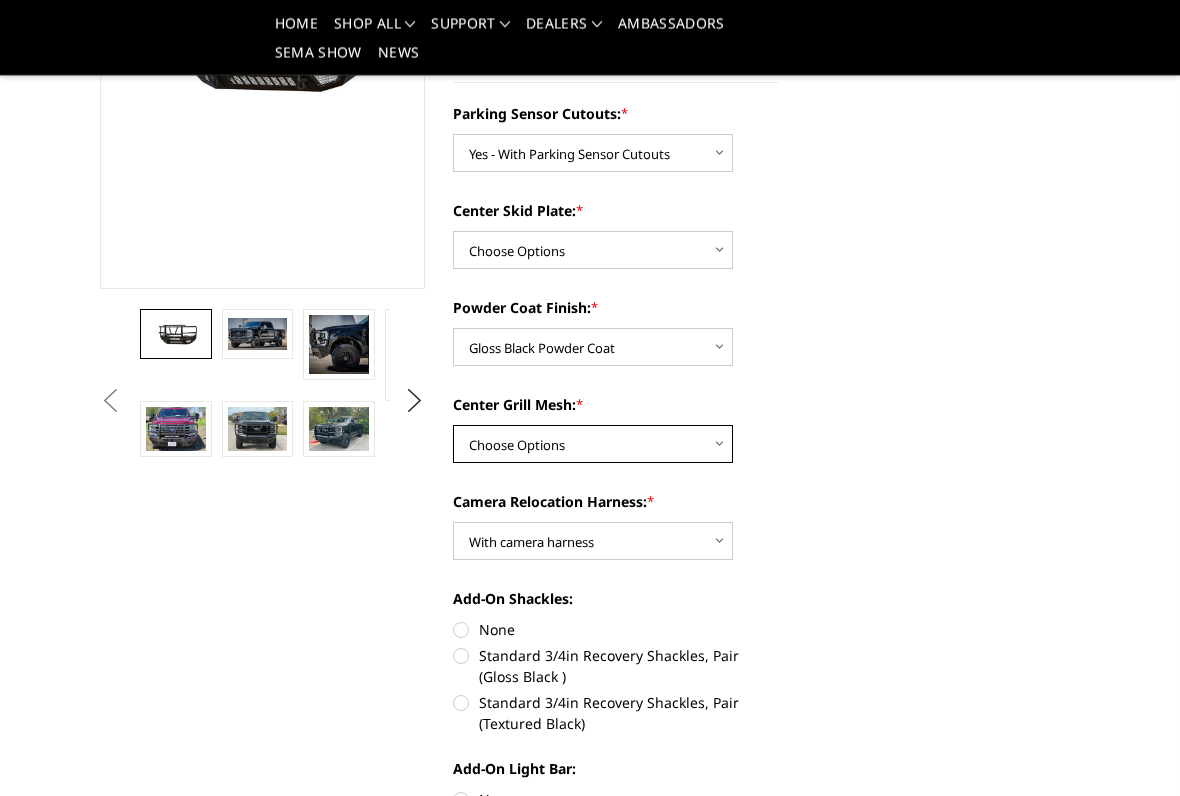 click on "Choose Options
With expanded metal
Without expanded metal" at bounding box center [593, 445] 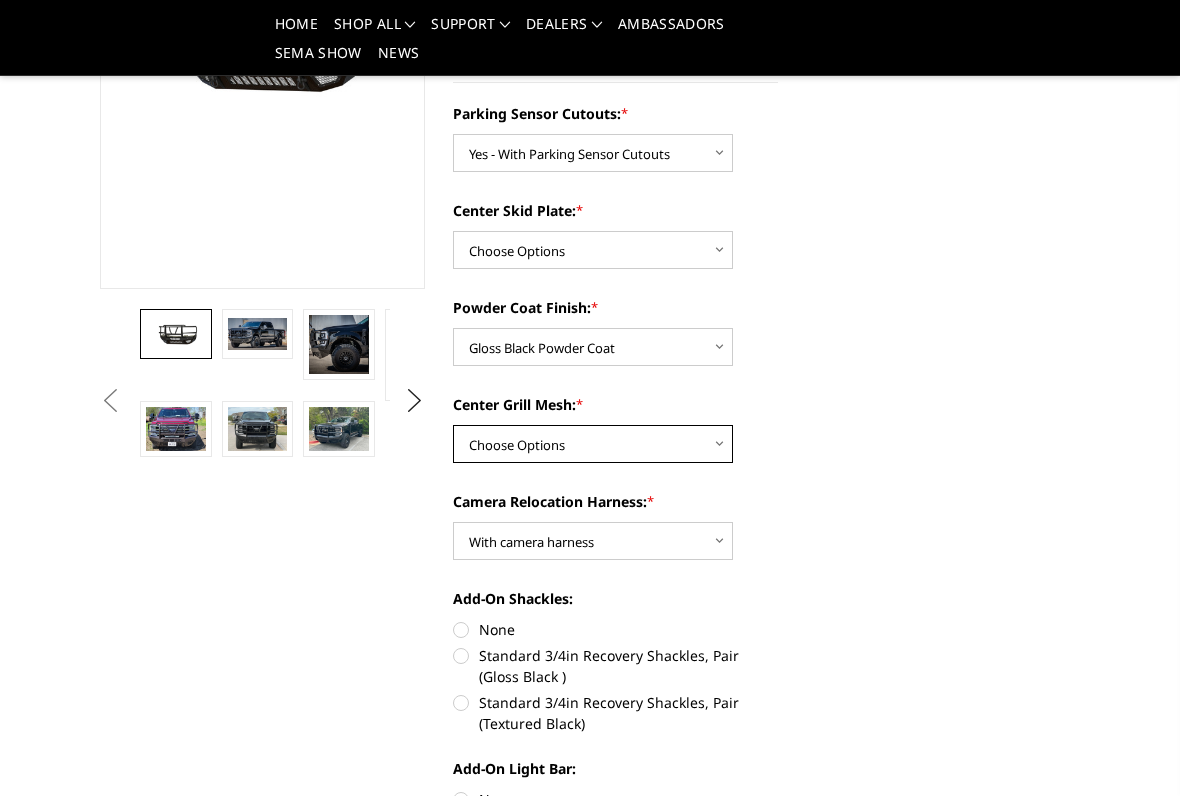 select on "3751" 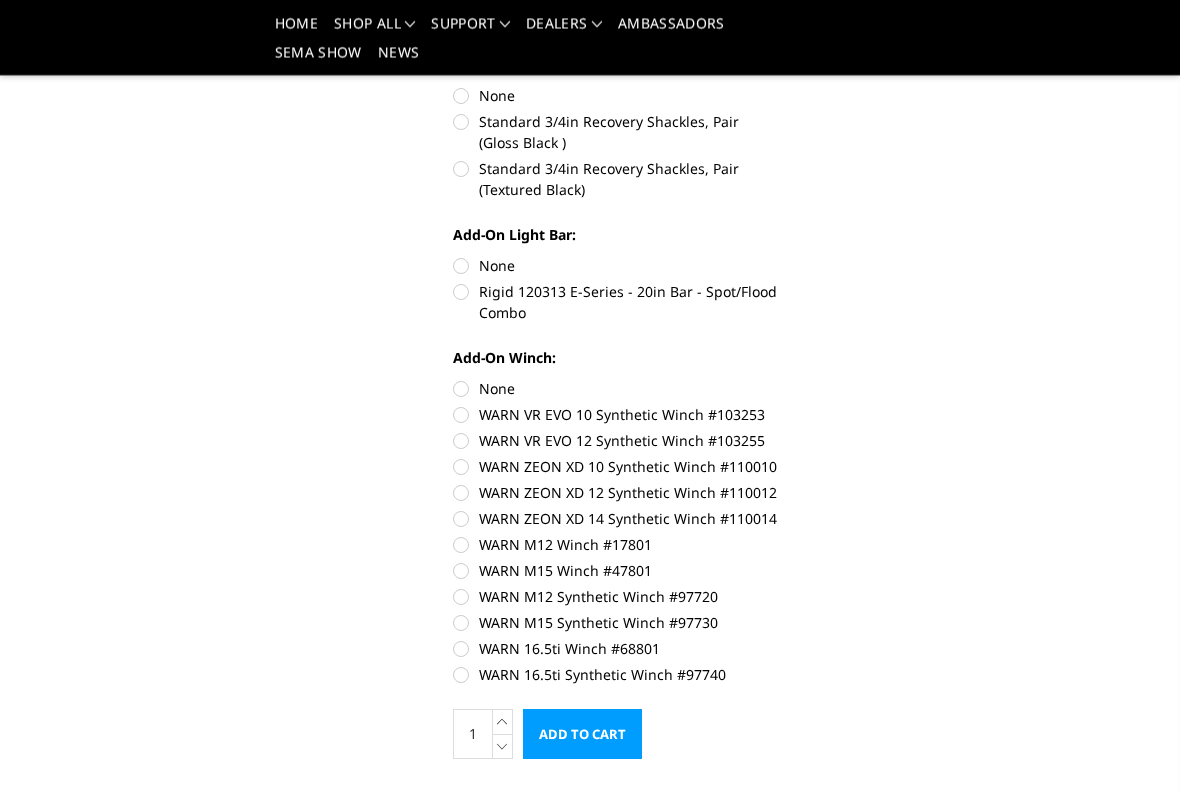 scroll, scrollTop: 892, scrollLeft: 0, axis: vertical 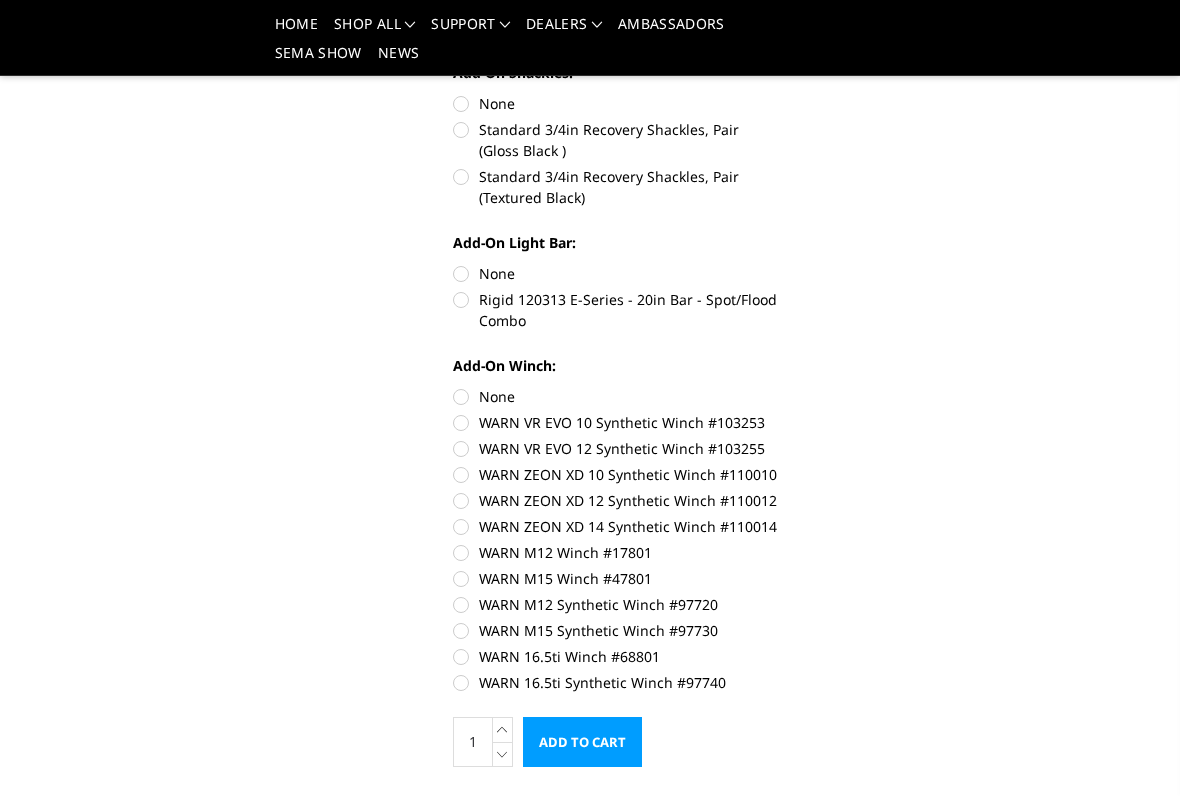 click on "Add to Cart" at bounding box center (582, 742) 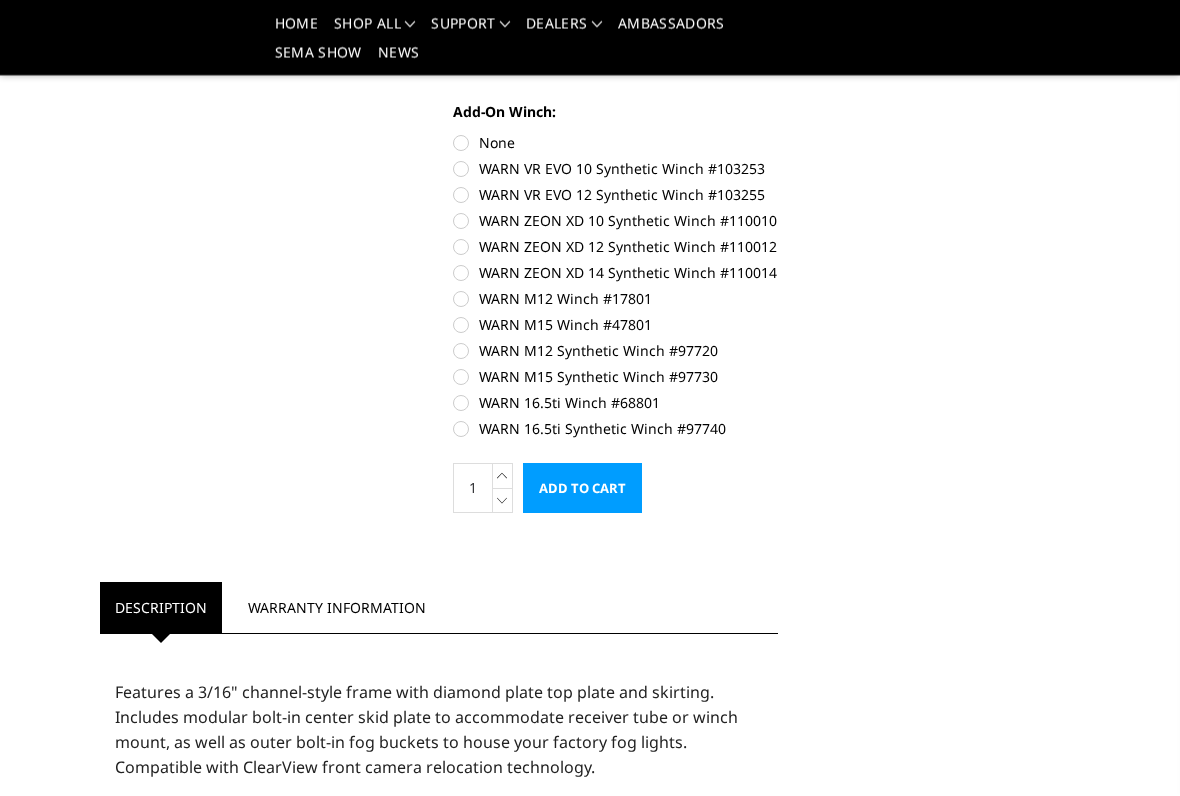 scroll, scrollTop: 1146, scrollLeft: 0, axis: vertical 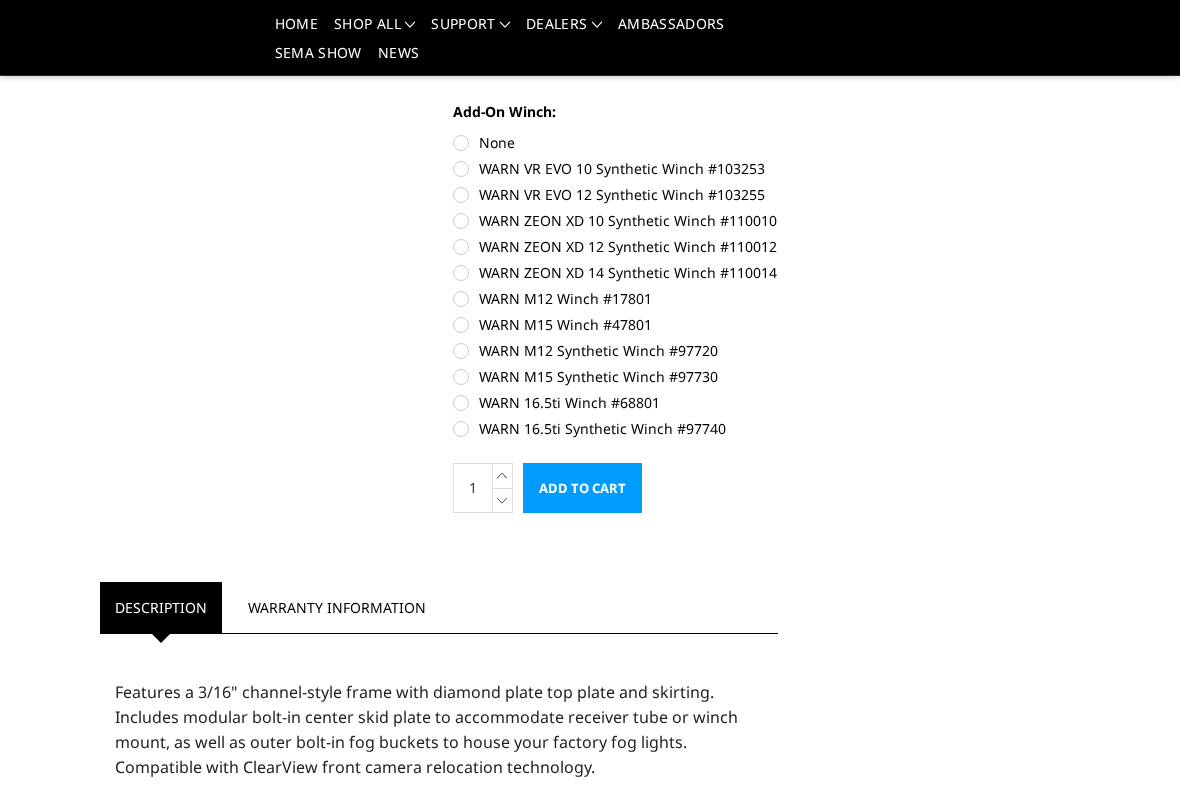 click on "Add to Cart" at bounding box center [582, 488] 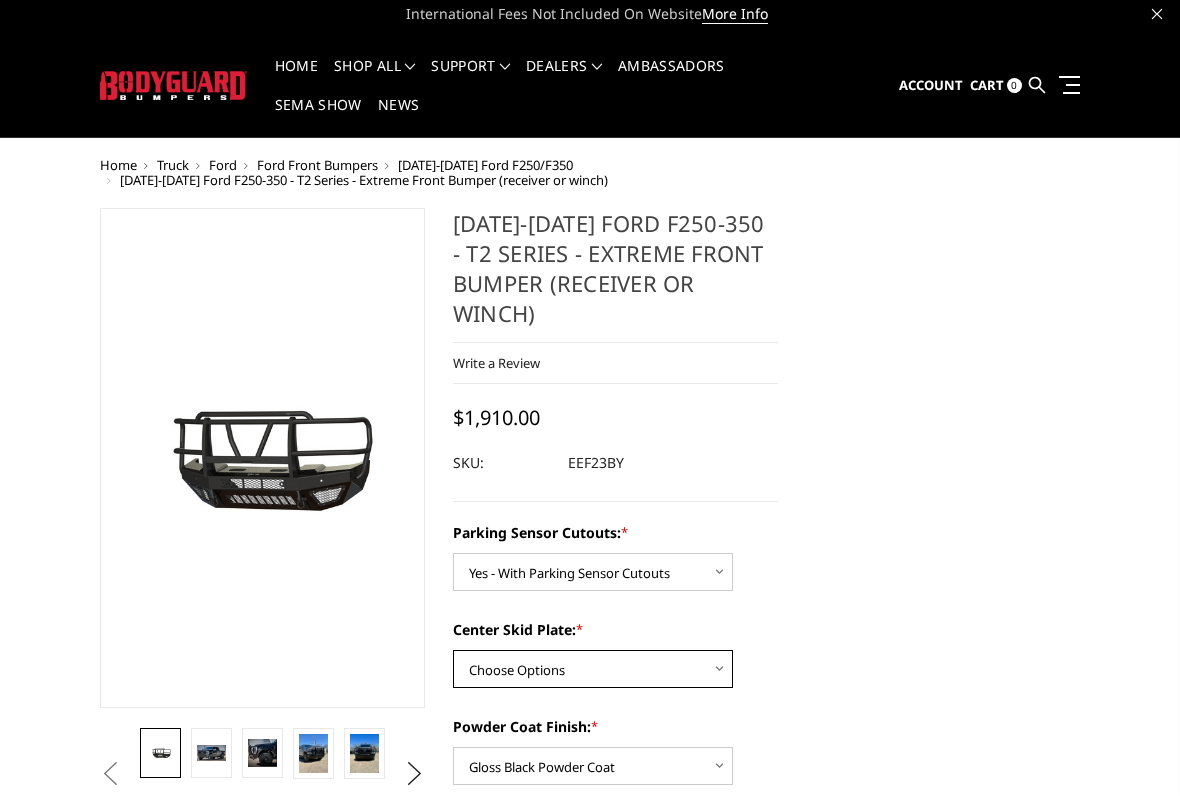scroll, scrollTop: 6, scrollLeft: 0, axis: vertical 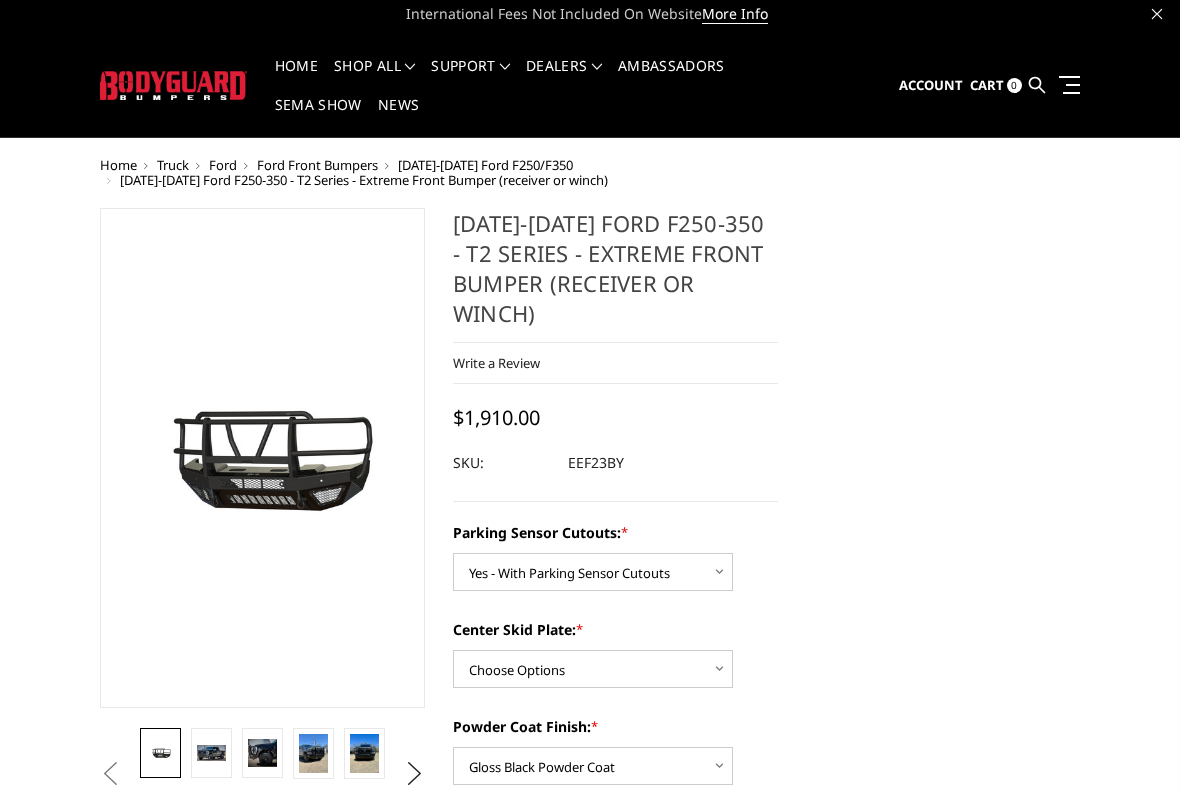 click on "Next" at bounding box center [415, 774] 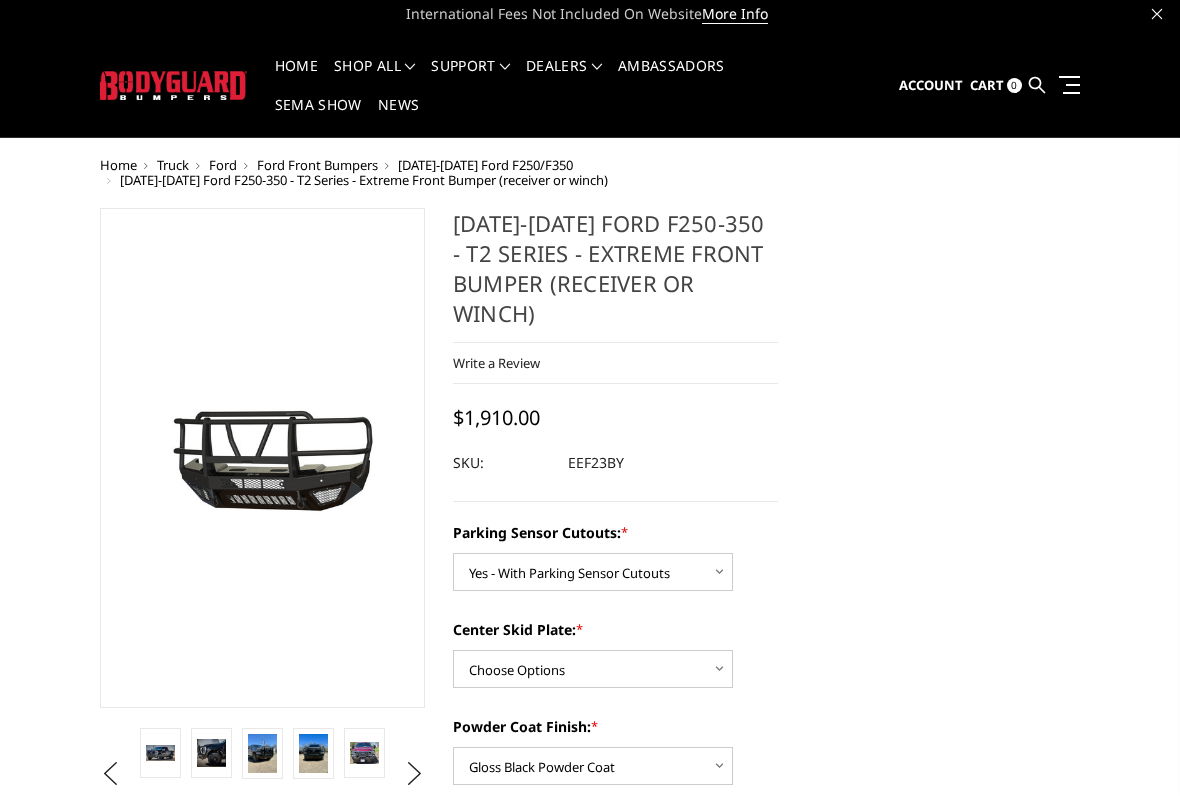 click on "Previous" at bounding box center (110, 774) 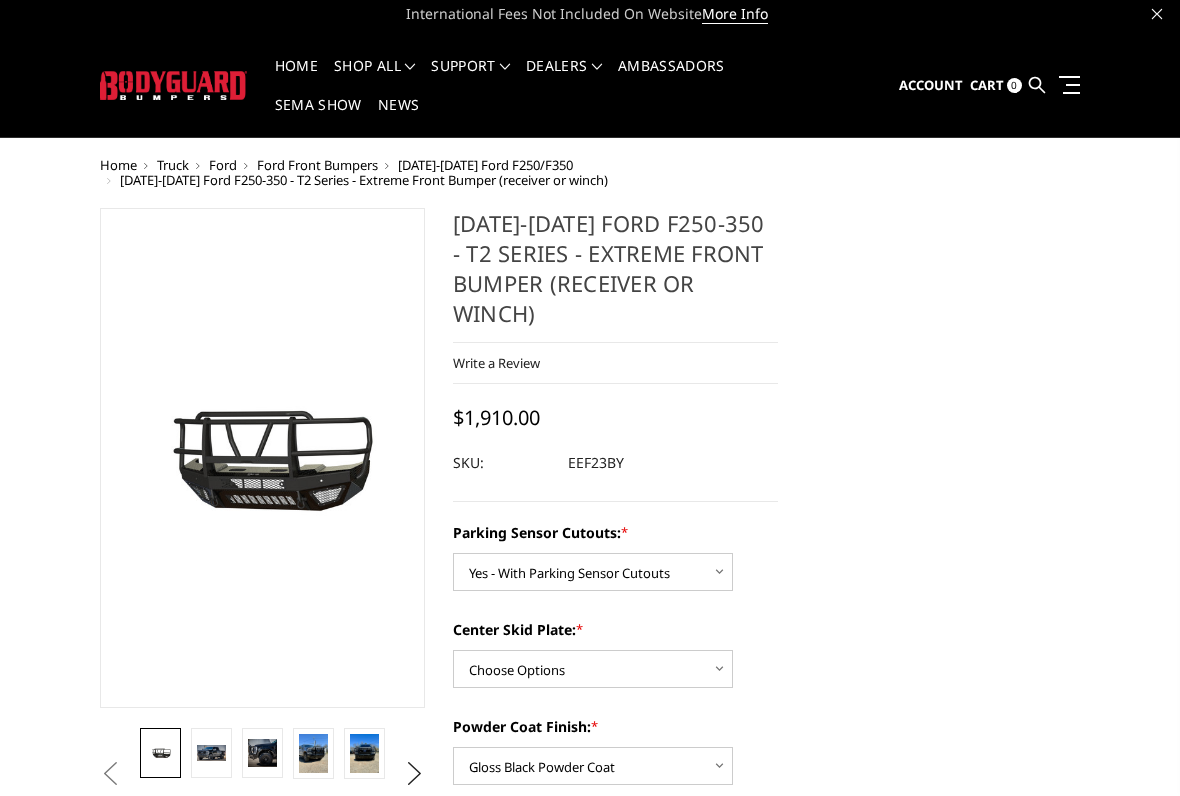 click at bounding box center (262, 753) 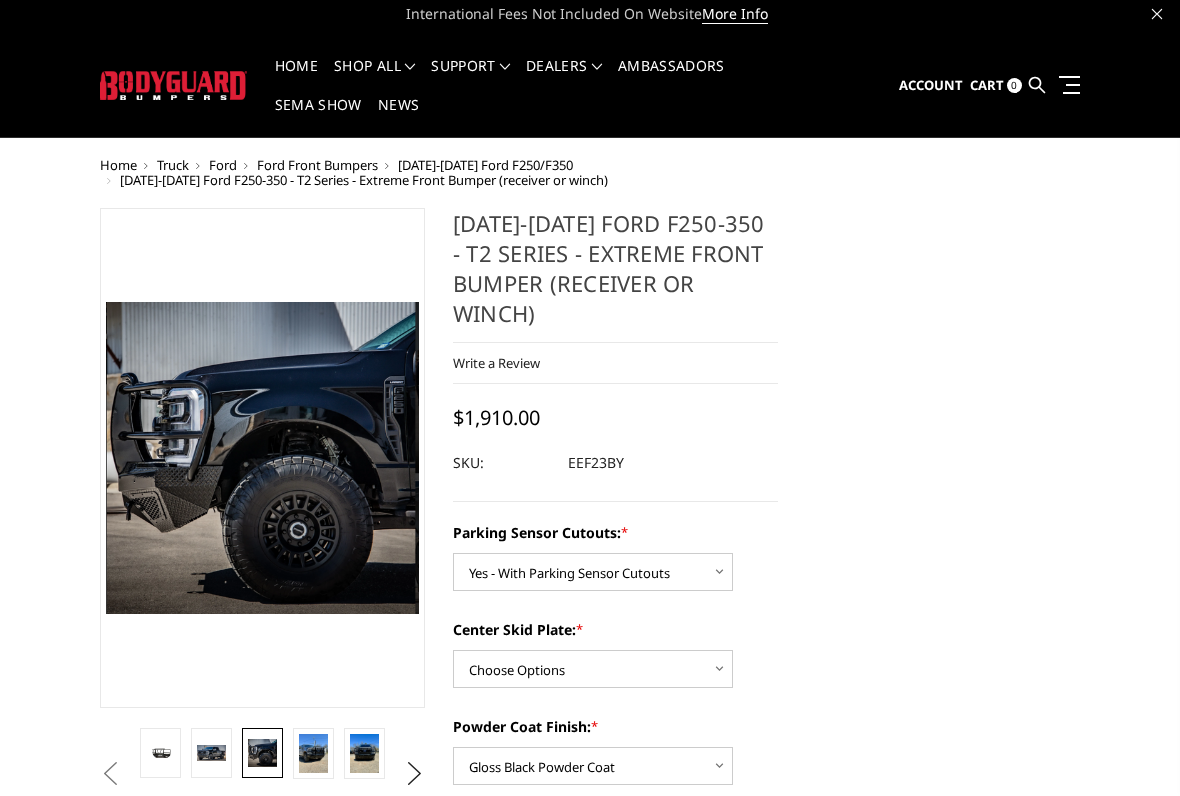 click at bounding box center (313, 753) 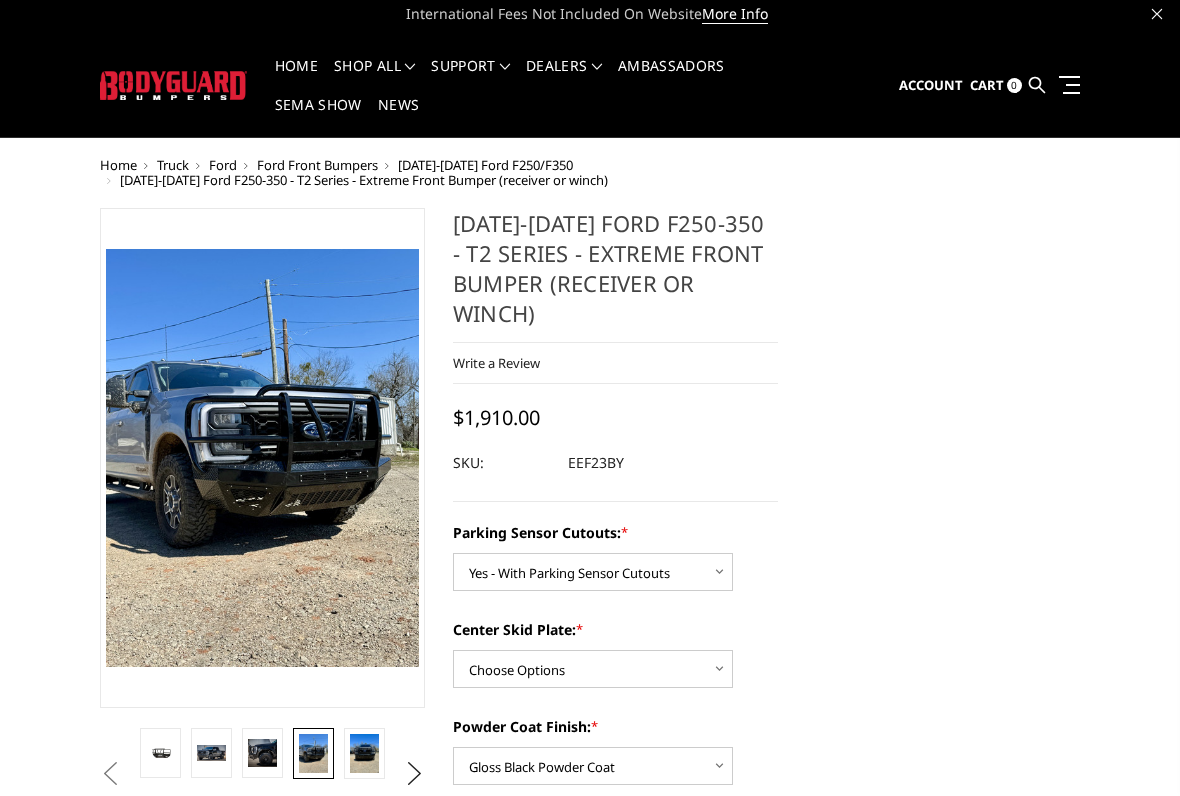 click at bounding box center [364, 753] 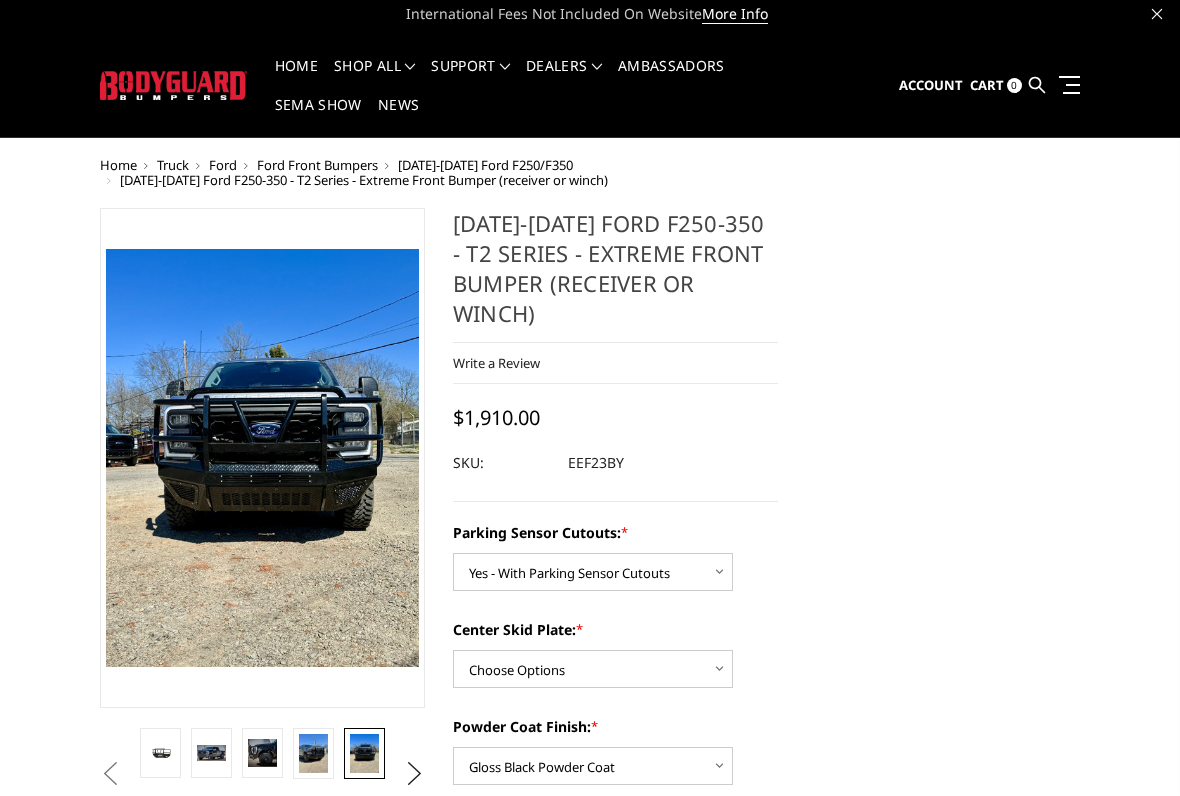 click at bounding box center (211, 753) 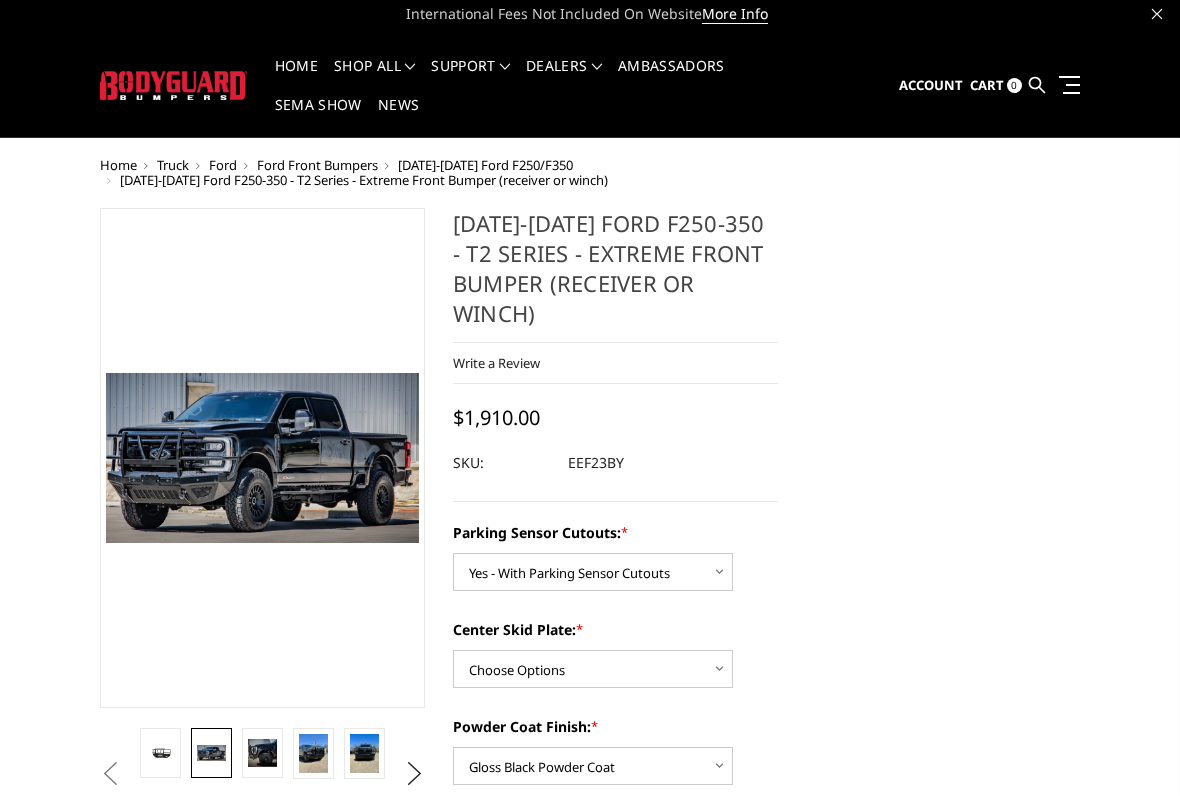 click at bounding box center (160, 753) 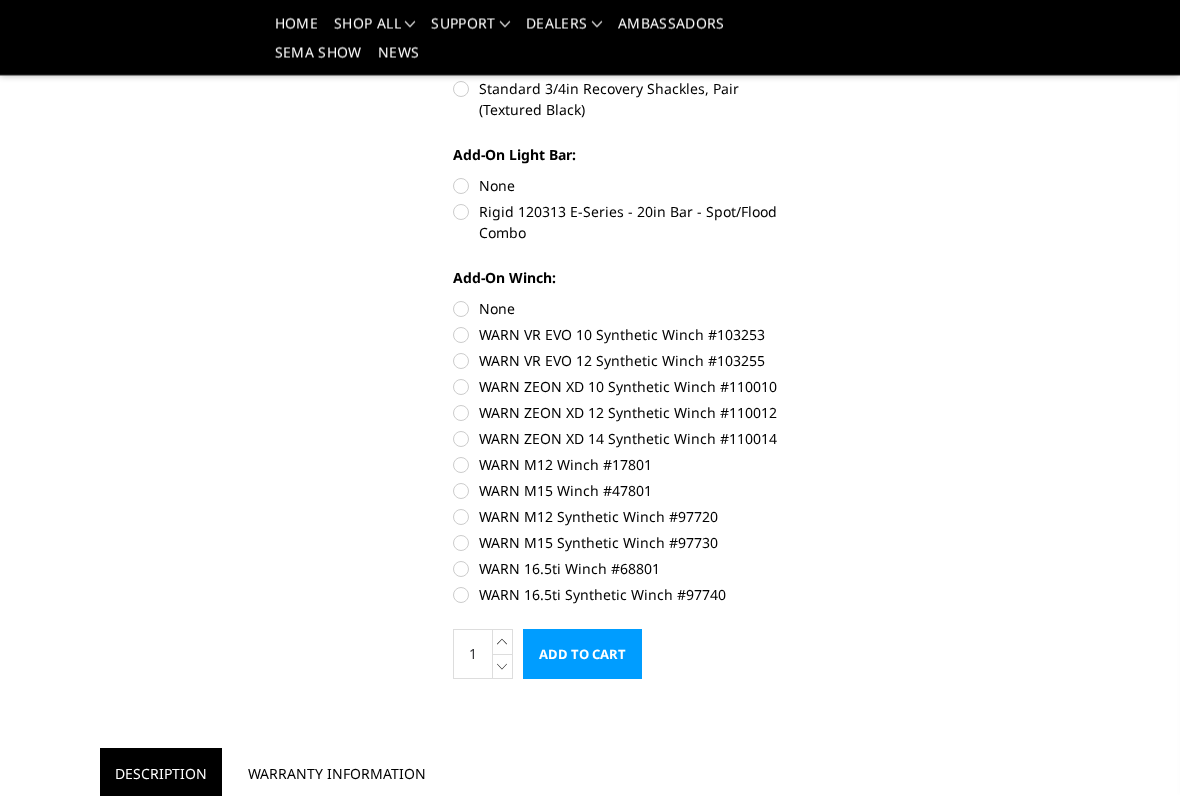 click on "Add to Cart" at bounding box center (582, 655) 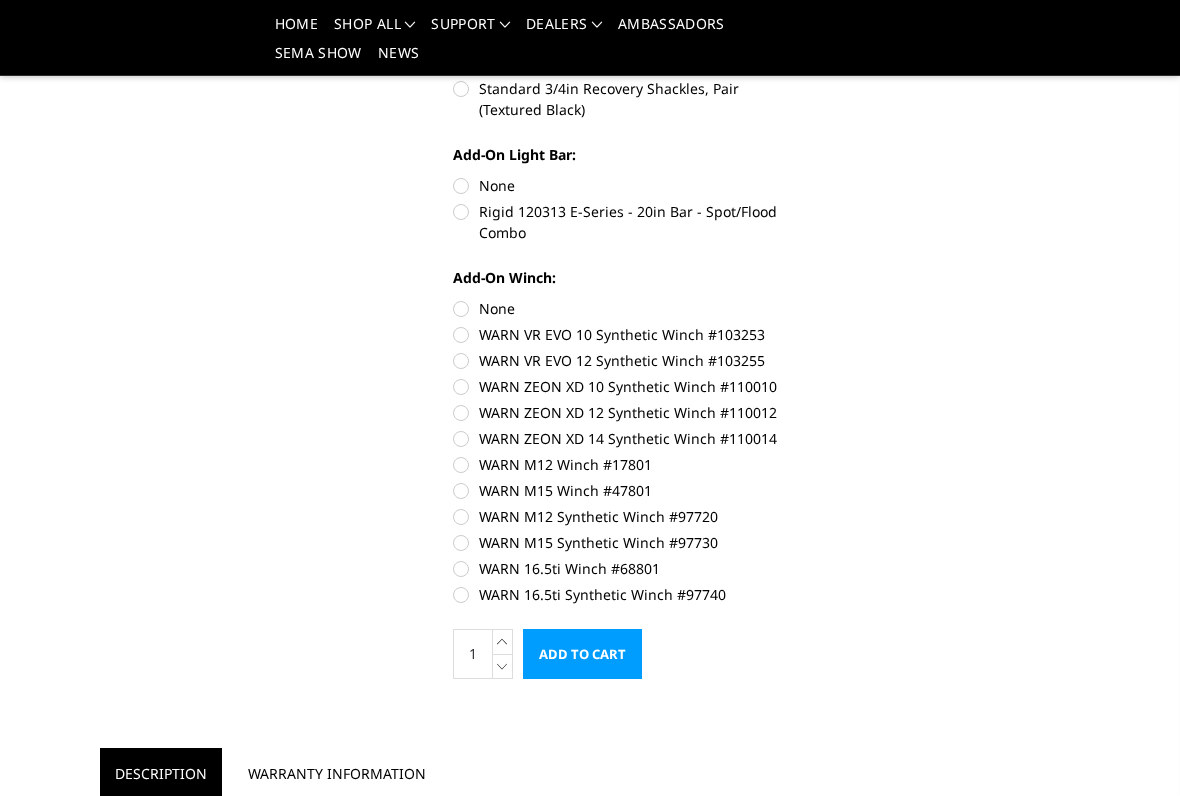 click on "Add to Cart" at bounding box center [582, 654] 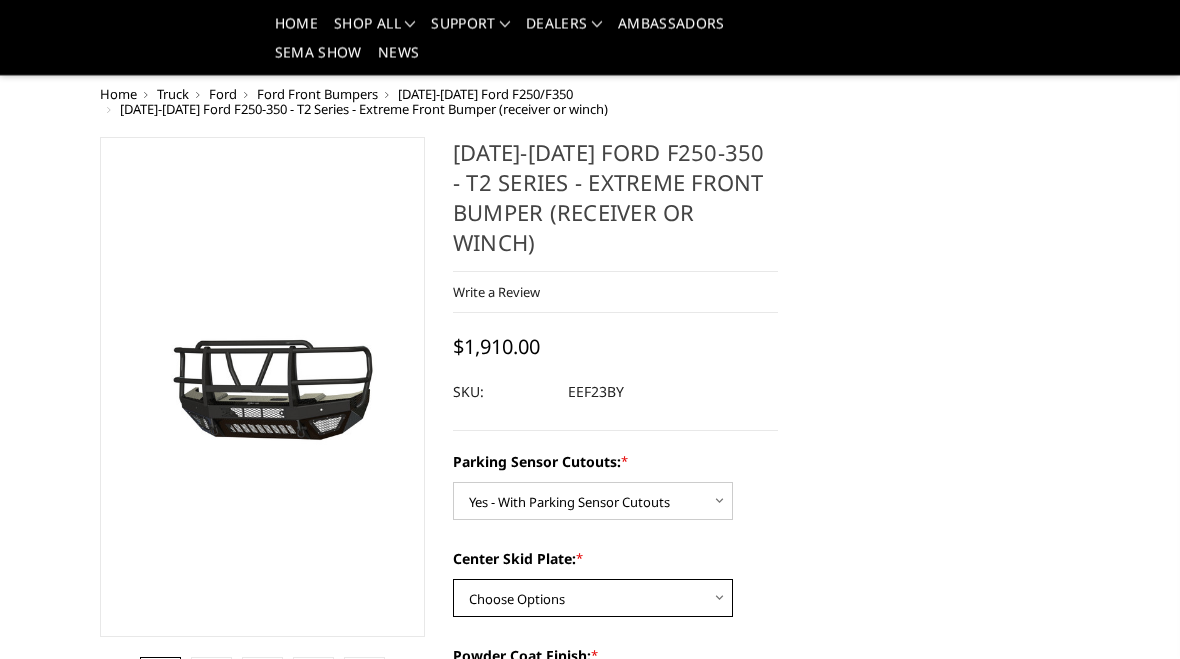 scroll, scrollTop: 0, scrollLeft: 0, axis: both 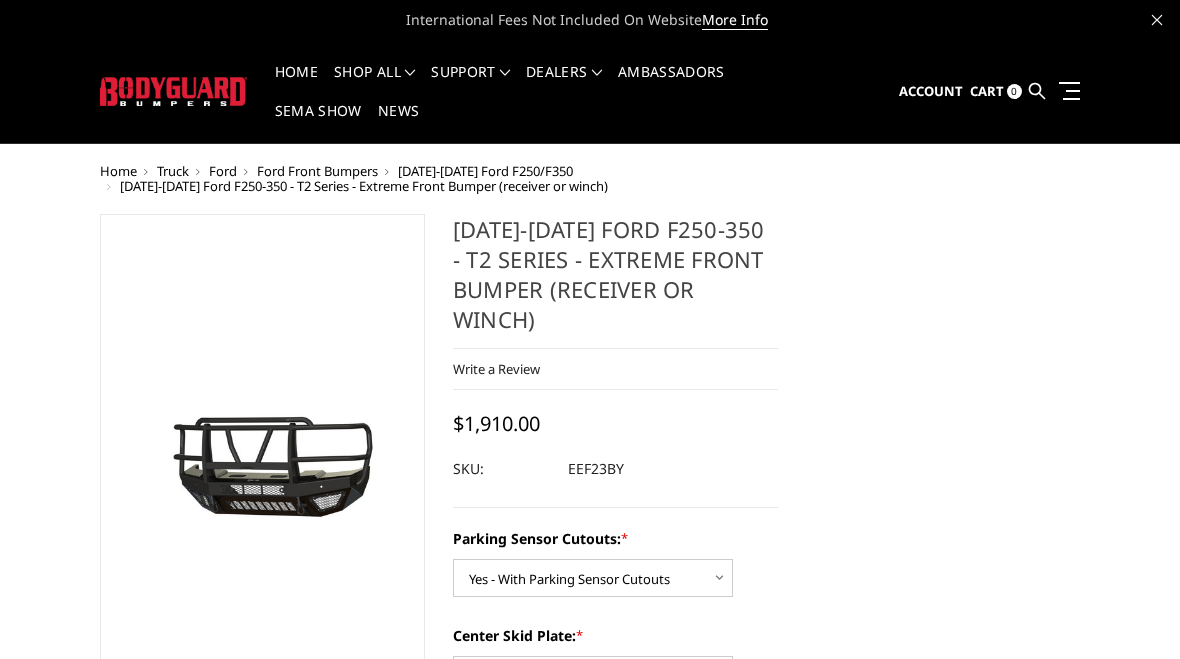 click at bounding box center (1066, 90) 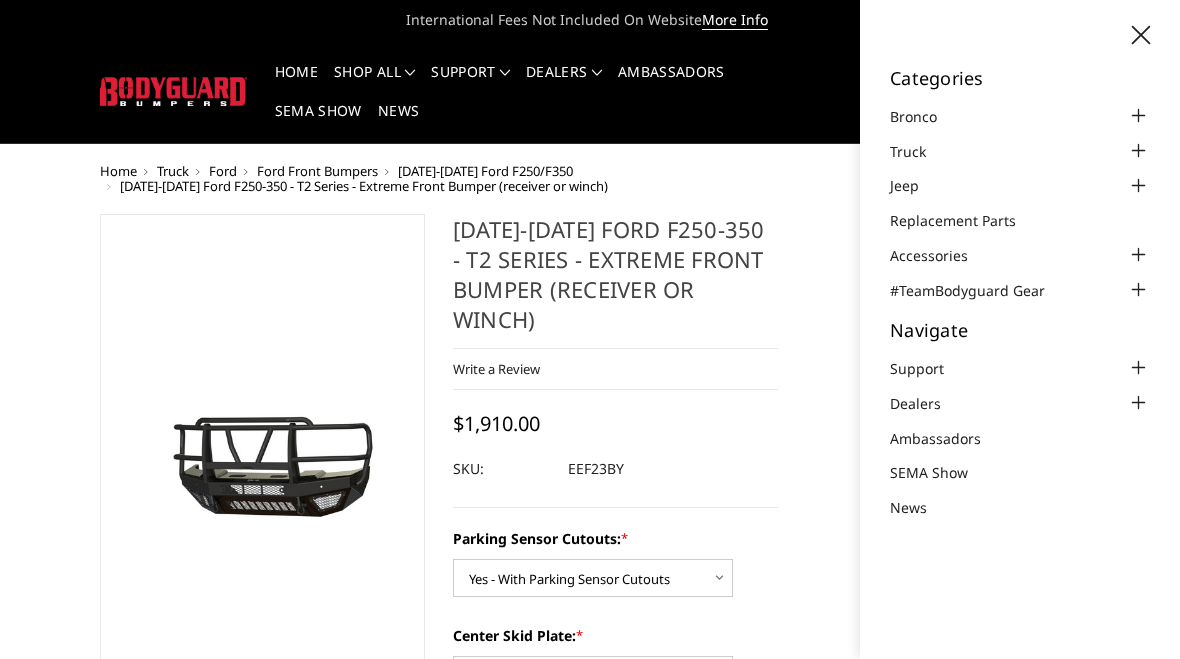 click on "2023-2025 Ford F250-350 - T2 Series - Extreme Front Bumper (receiver or winch)
Write a Review
Write a Review
×
2023-2025 Ford F250-350 - T2 Series - Extreme Front Bumper (receiver or winch)
Rating
*
Select Rating
1 star (worst)
2 stars
3 stars (average)
4 stars" at bounding box center (615, 976) 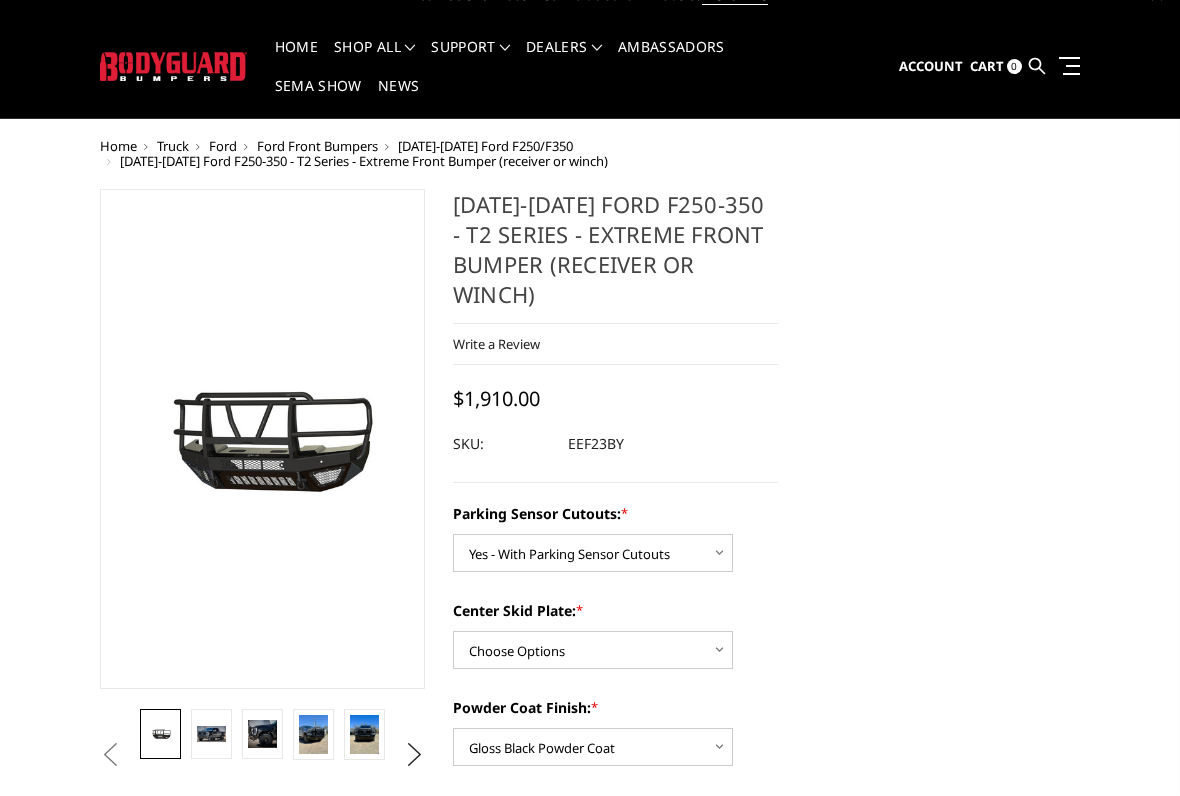 scroll, scrollTop: 25, scrollLeft: 0, axis: vertical 